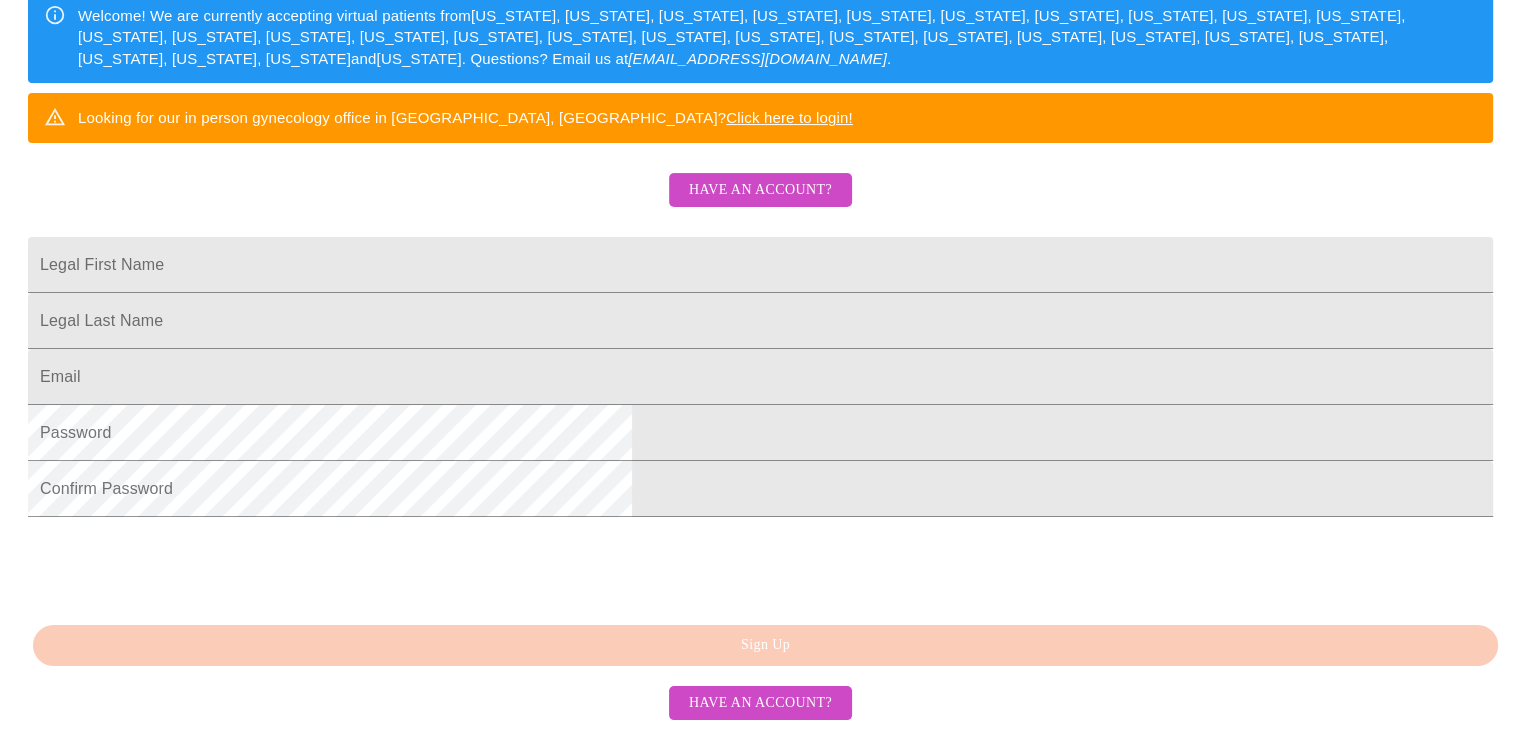 scroll, scrollTop: 400, scrollLeft: 0, axis: vertical 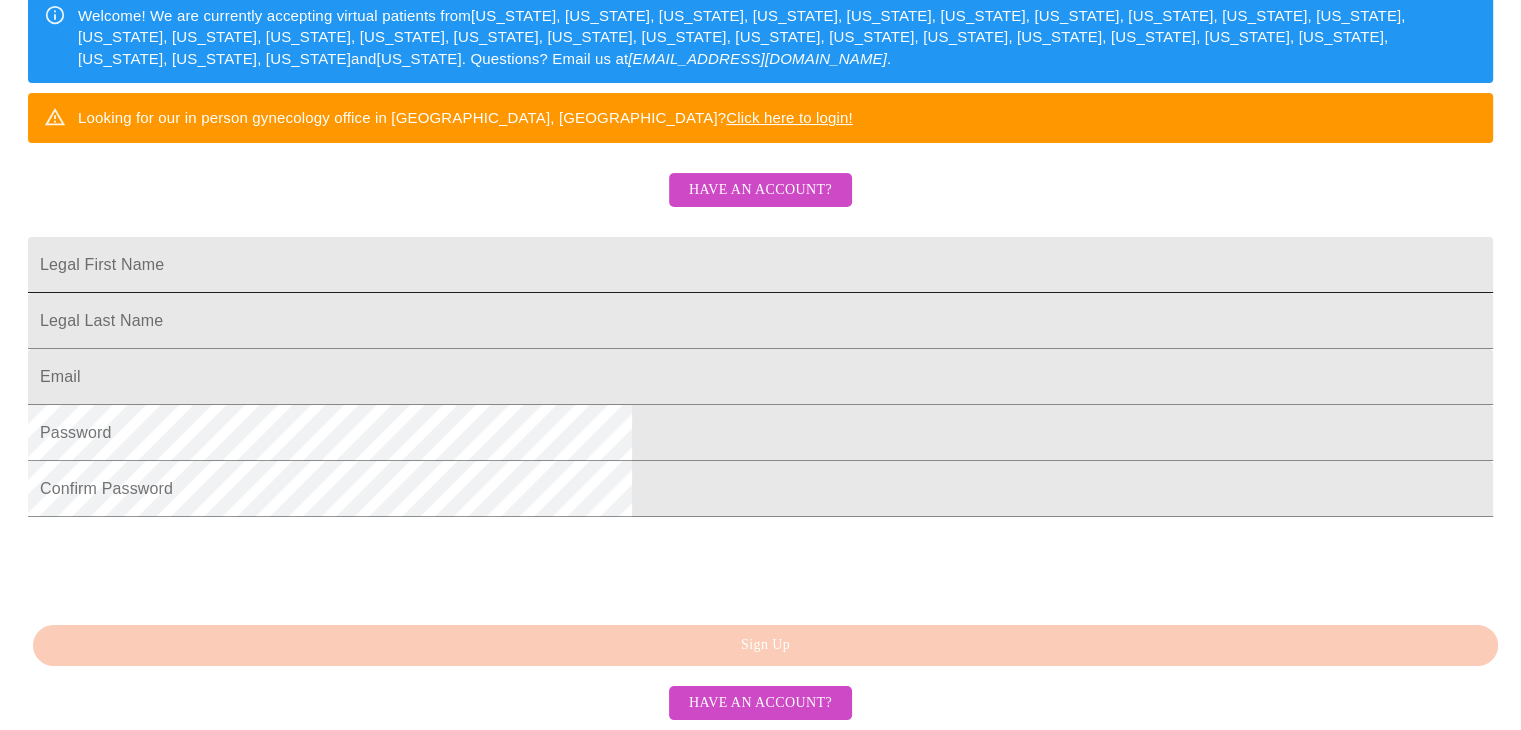 click on "Legal First Name" at bounding box center (760, 265) 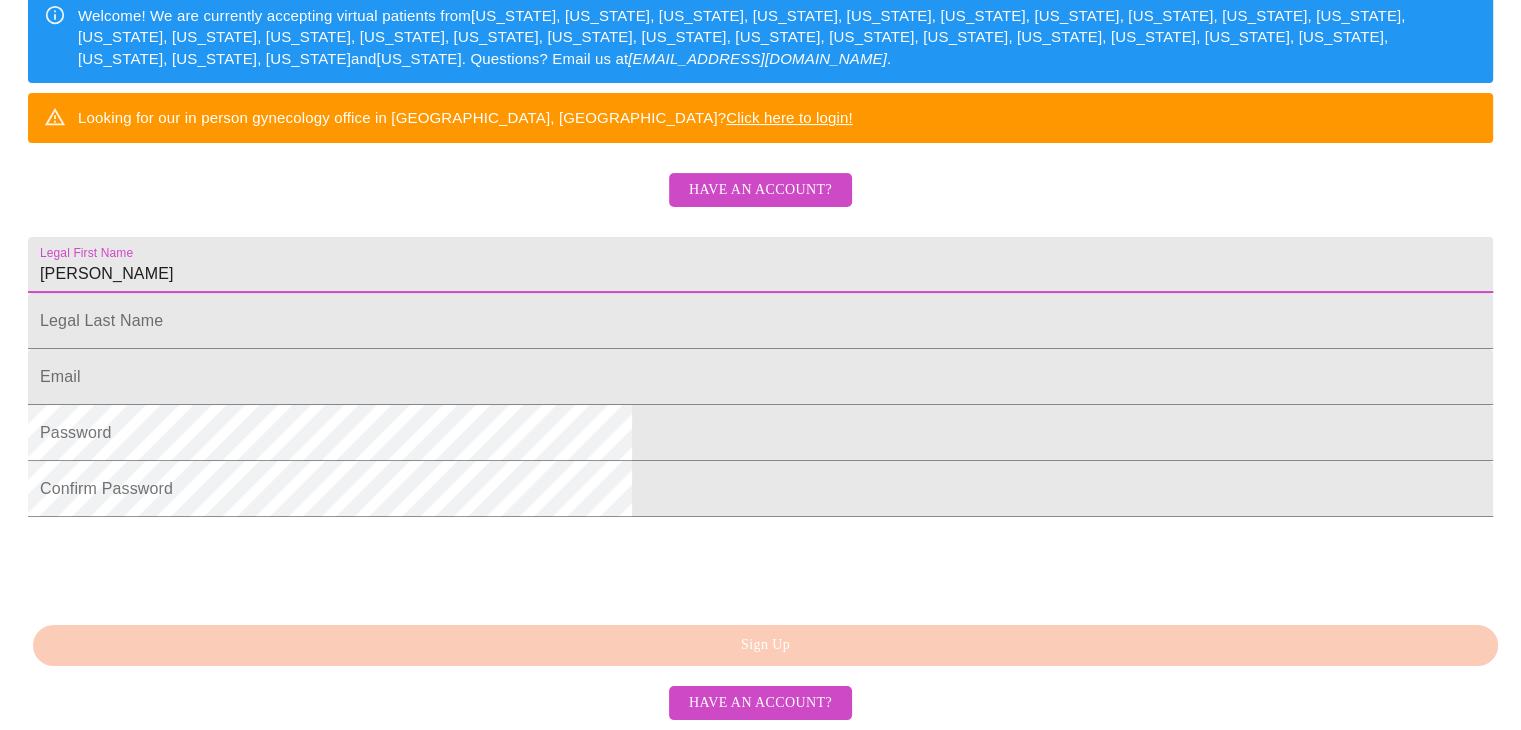 type on "[PERSON_NAME]" 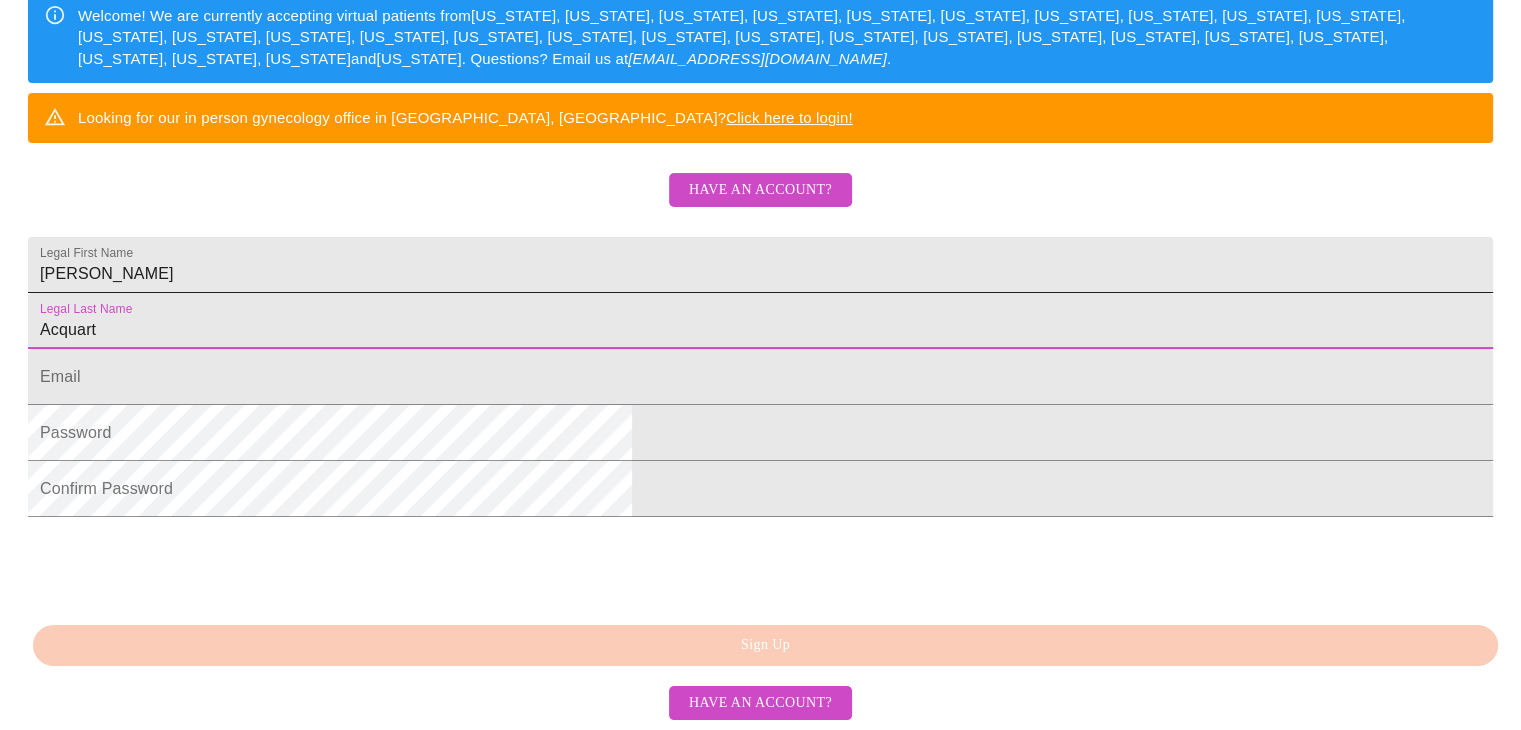 type on "Acquart" 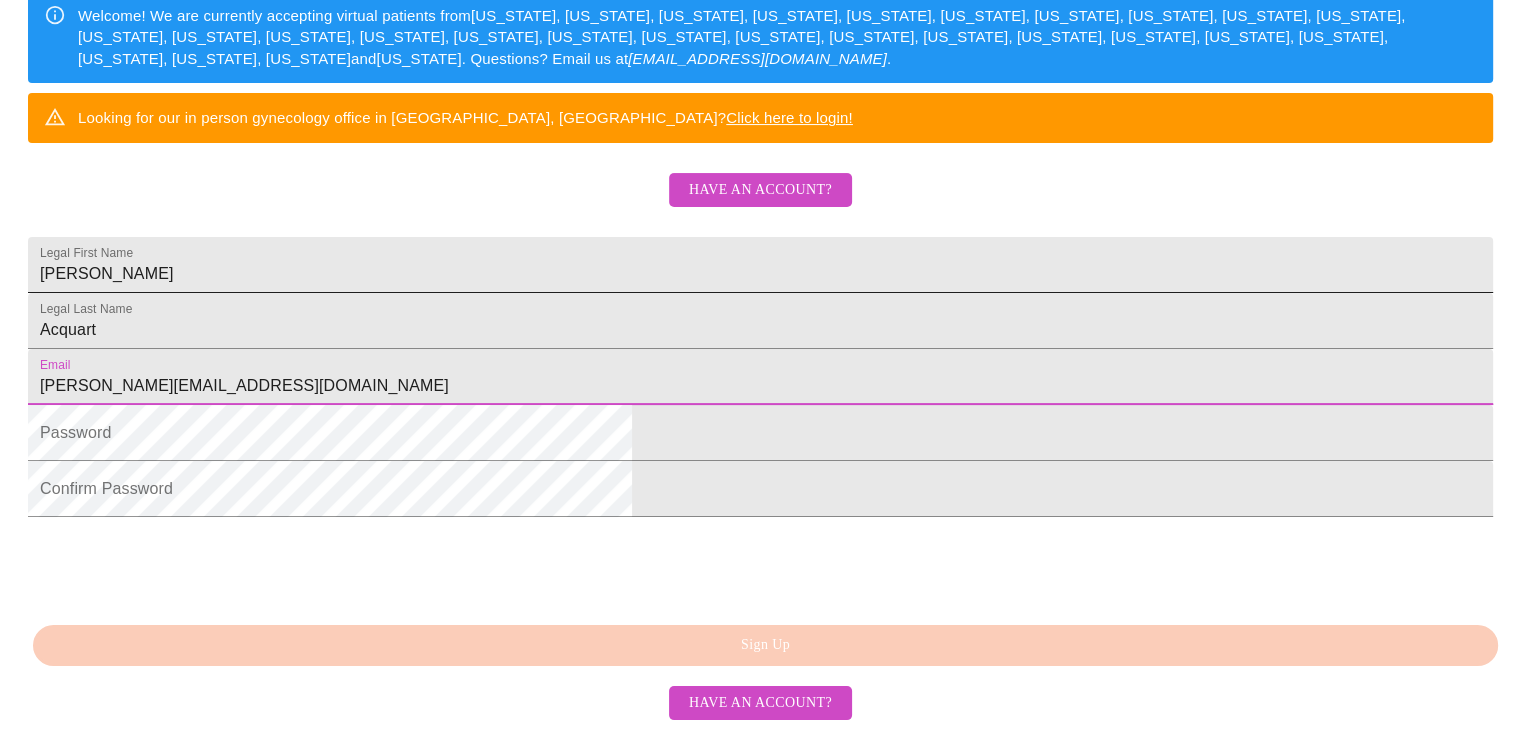 type on "[PERSON_NAME][EMAIL_ADDRESS][DOMAIN_NAME]" 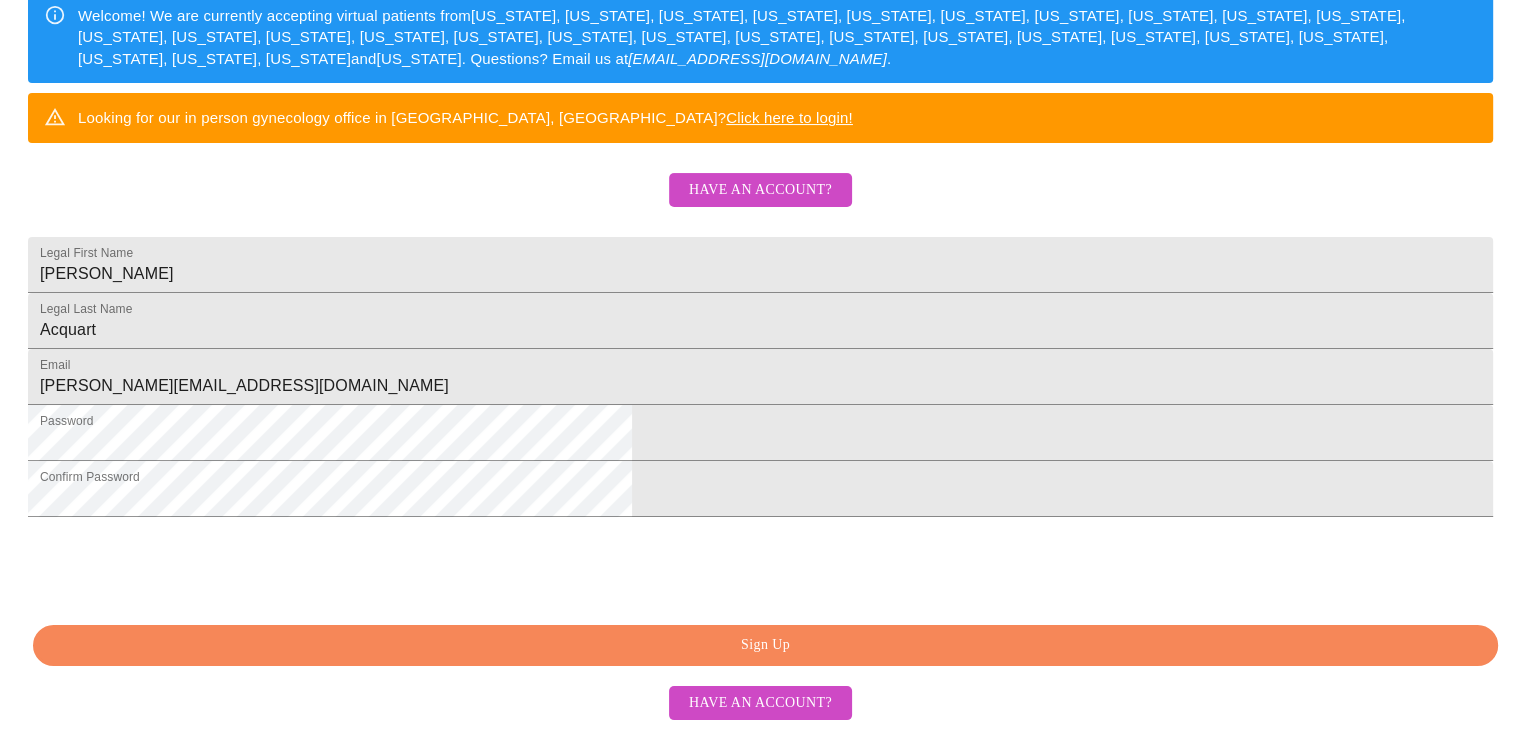 click on "MyMenopauseRx Sign Up Welcome! We are currently accepting virtual patients from  [US_STATE], [US_STATE], [US_STATE], [US_STATE], [US_STATE], [US_STATE], [US_STATE], [US_STATE], [US_STATE], [US_STATE], [US_STATE], [US_STATE], [US_STATE], [US_STATE], [US_STATE], [US_STATE], [US_STATE], [US_STATE], [US_STATE], [US_STATE], [US_STATE], [US_STATE], [US_STATE], [US_STATE], [US_STATE], [US_STATE], [US_STATE]  and  [US_STATE] . Questions? Email us at  [EMAIL_ADDRESS][DOMAIN_NAME] . Looking for our in person gynecology office in [GEOGRAPHIC_DATA], [GEOGRAPHIC_DATA]?  Click here to login! Have an account? Legal First Name [PERSON_NAME] Legal Last Name Acquart Email [PERSON_NAME][EMAIL_ADDRESS][DOMAIN_NAME] Password Confirm Password Sign Up Have an account?" at bounding box center [760, 105] 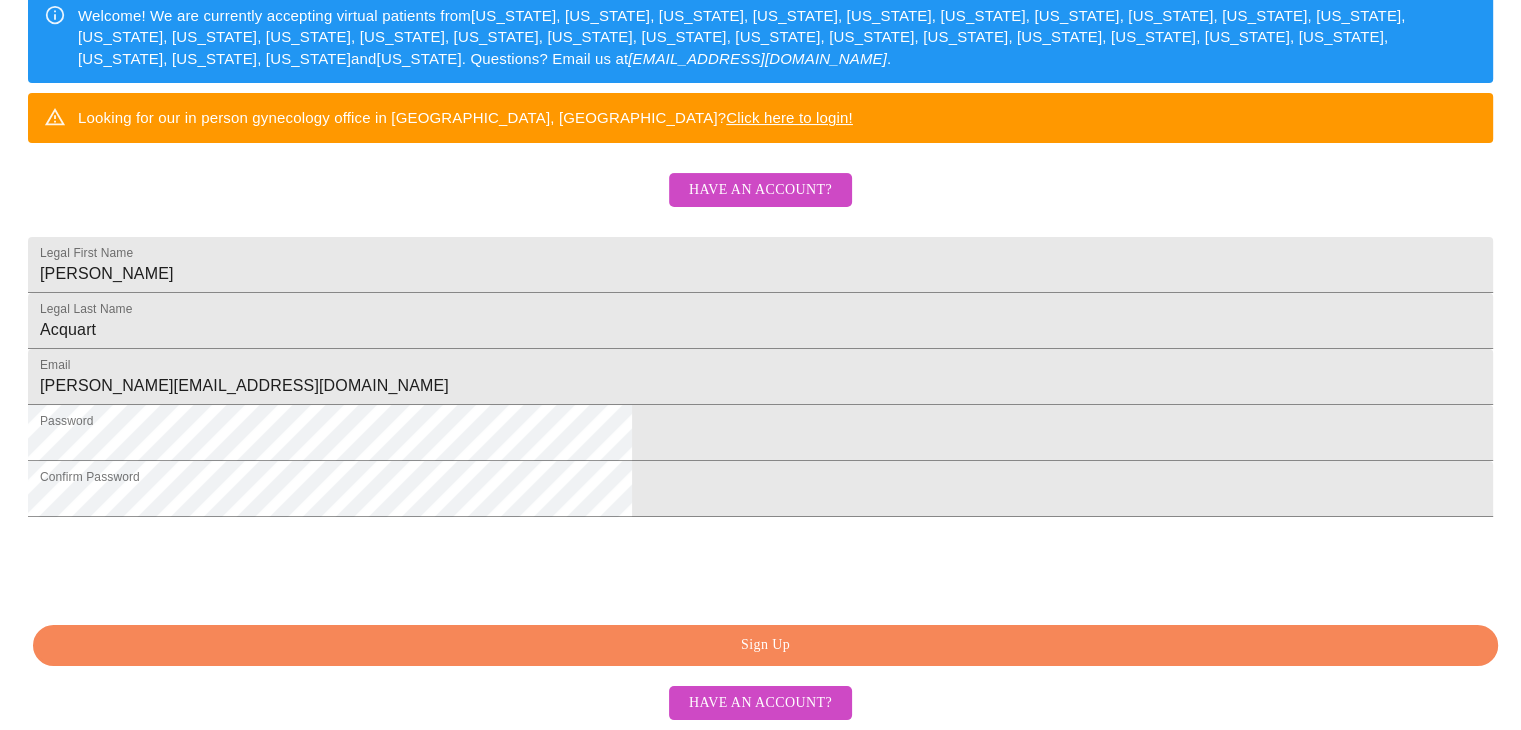 click on "Sign Up" at bounding box center (765, 645) 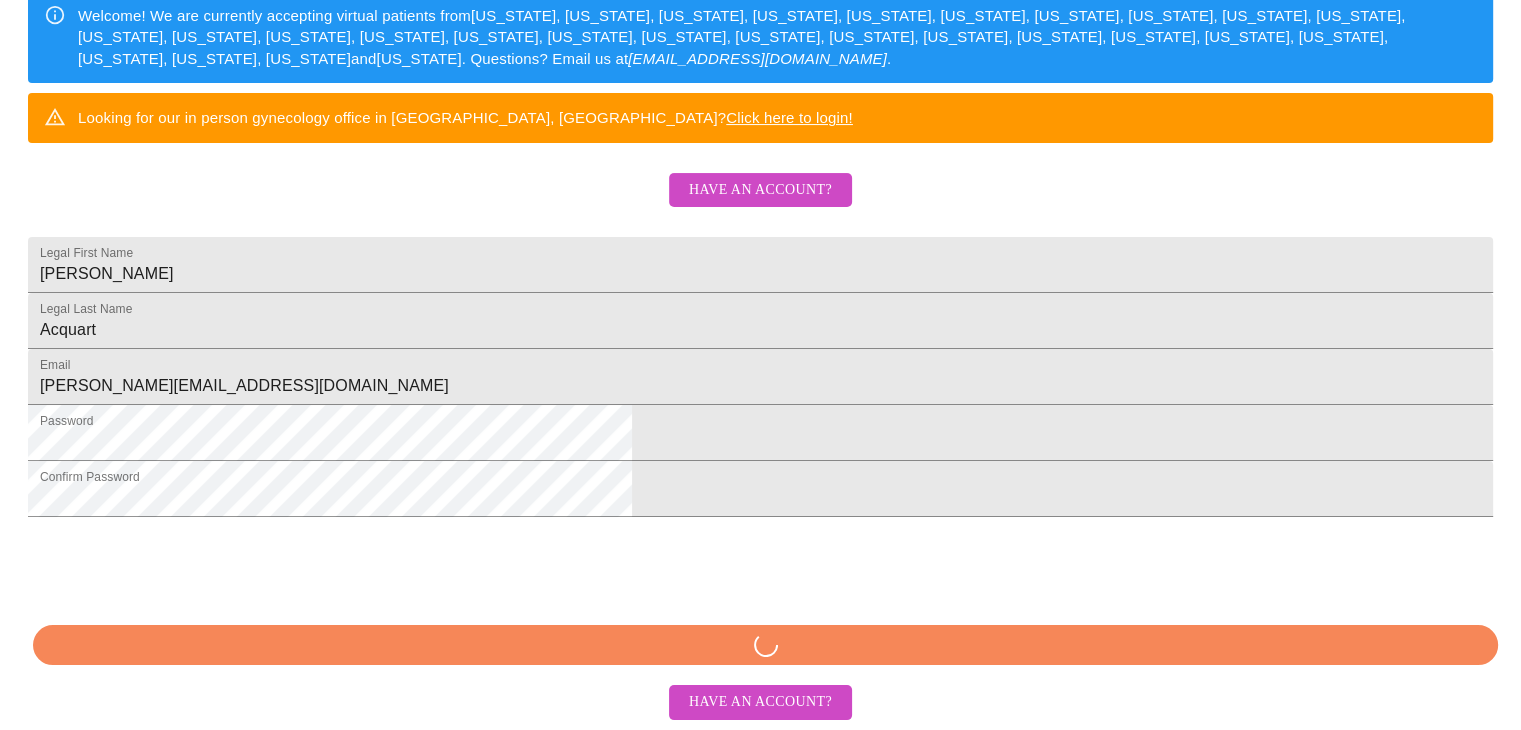 scroll, scrollTop: 494, scrollLeft: 0, axis: vertical 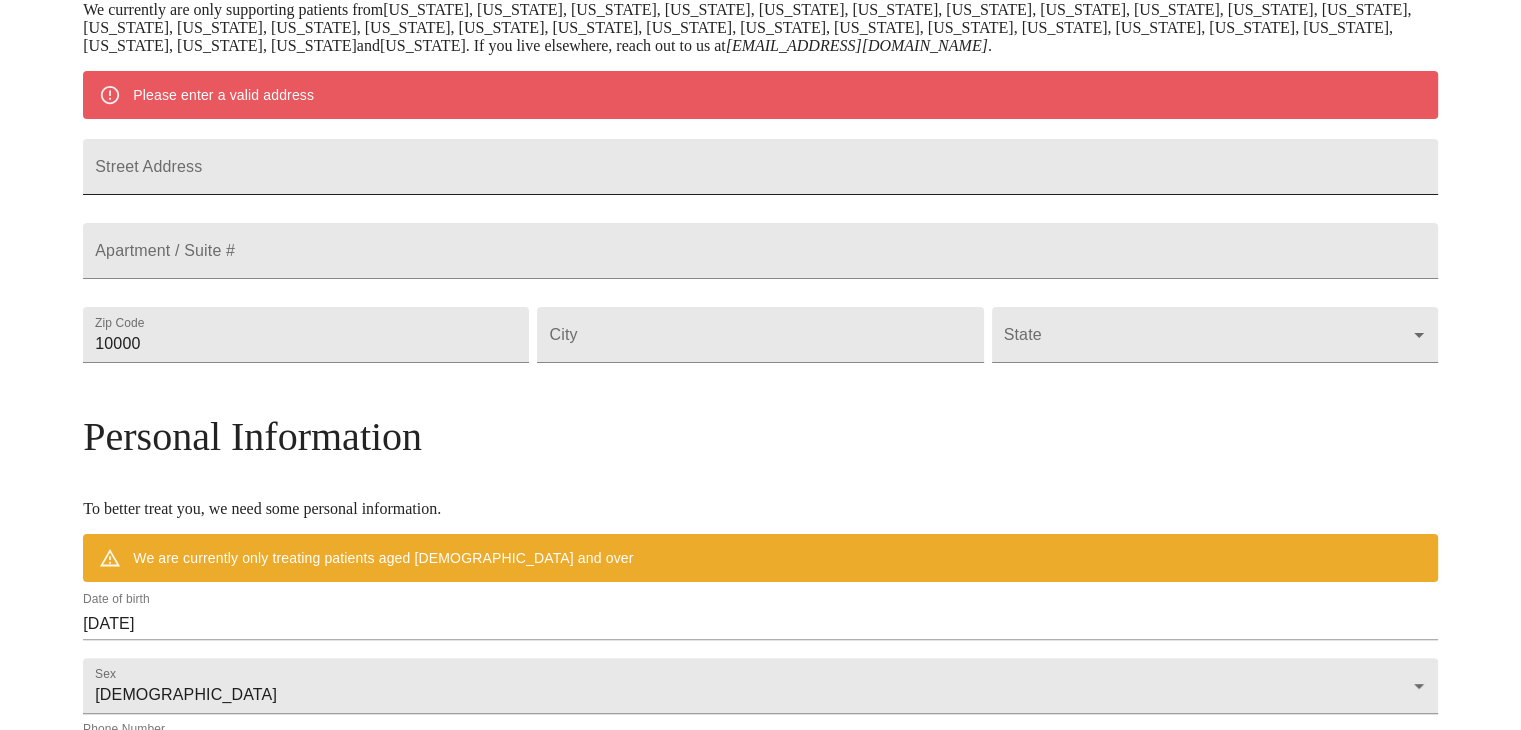 click on "Street Address" at bounding box center [760, 167] 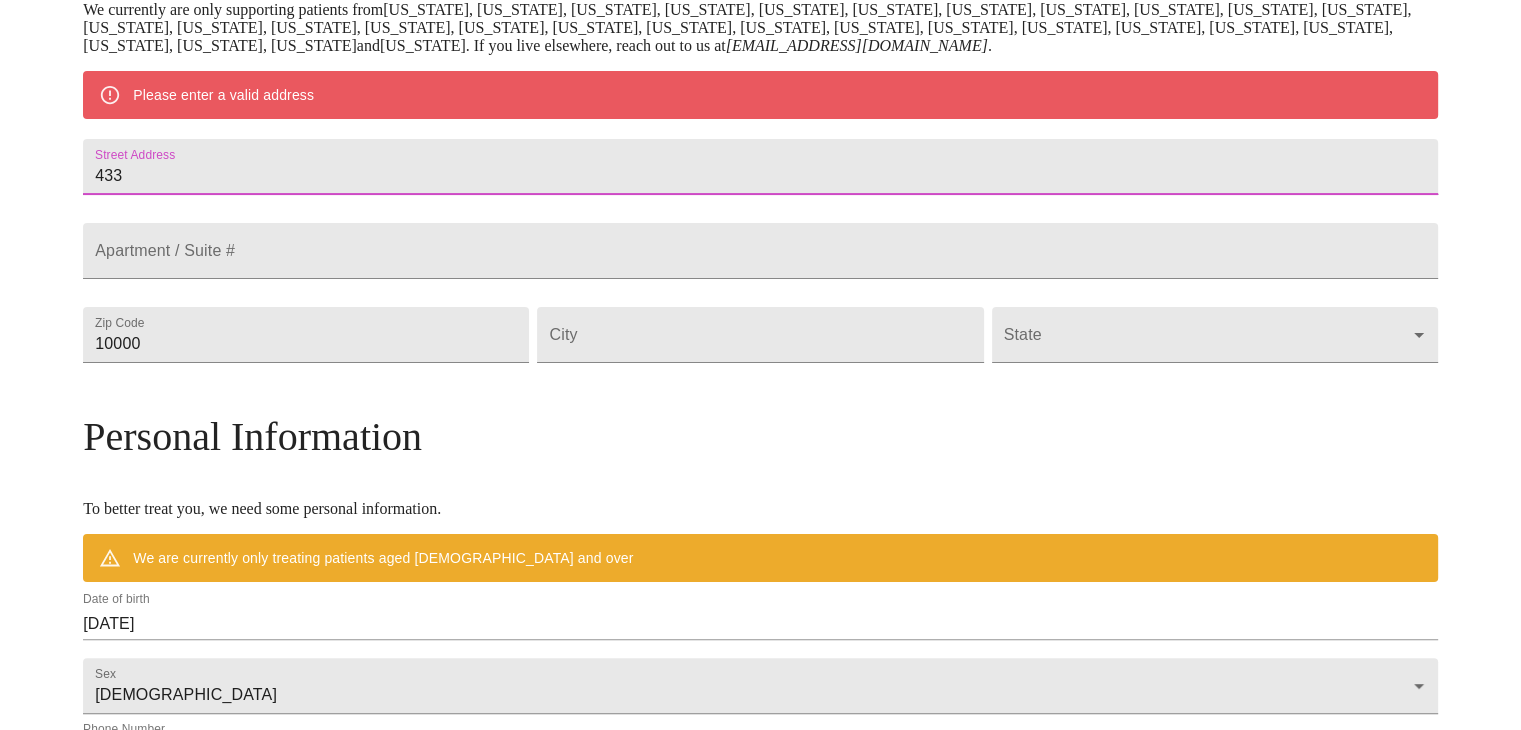 click on "433" at bounding box center [760, 167] 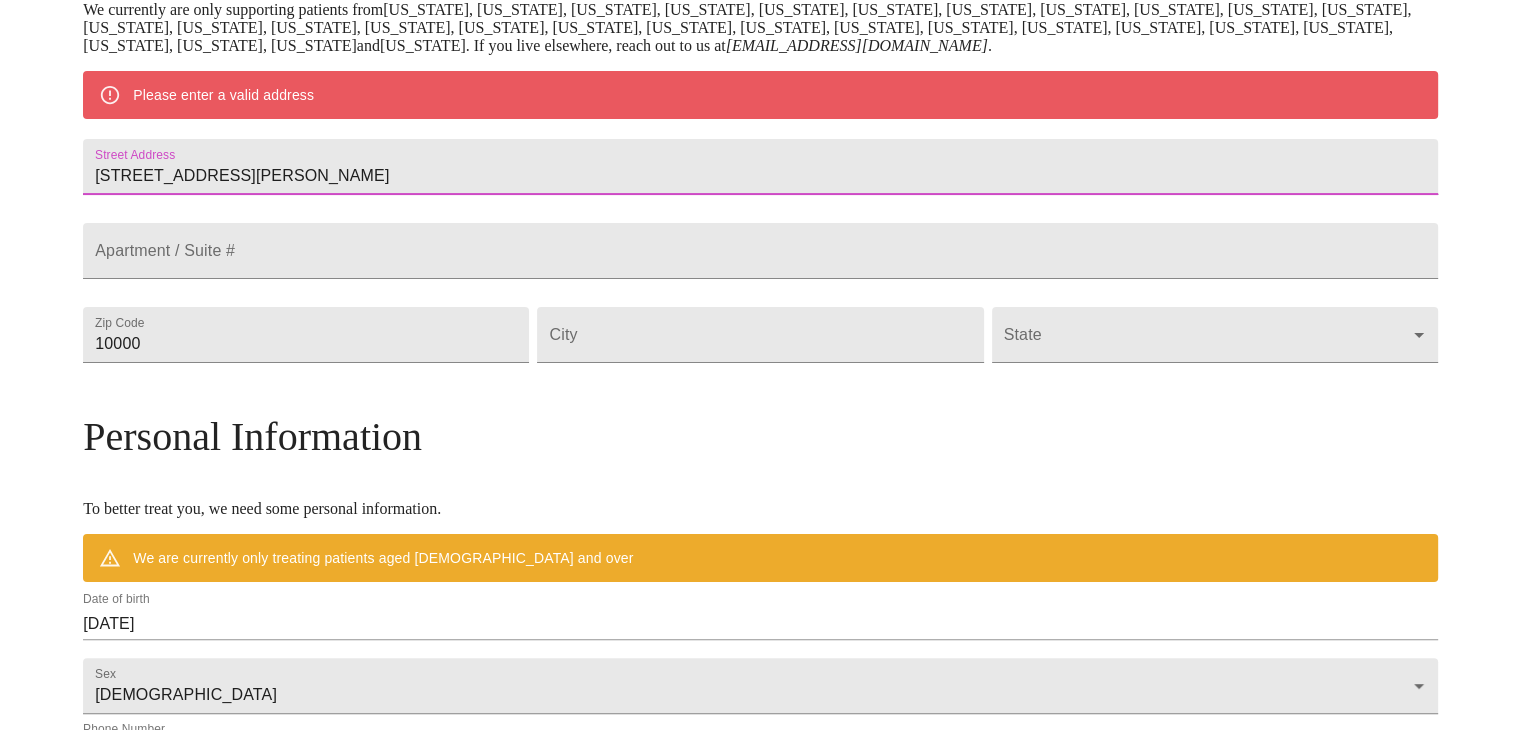 type on "[STREET_ADDRESS][PERSON_NAME]" 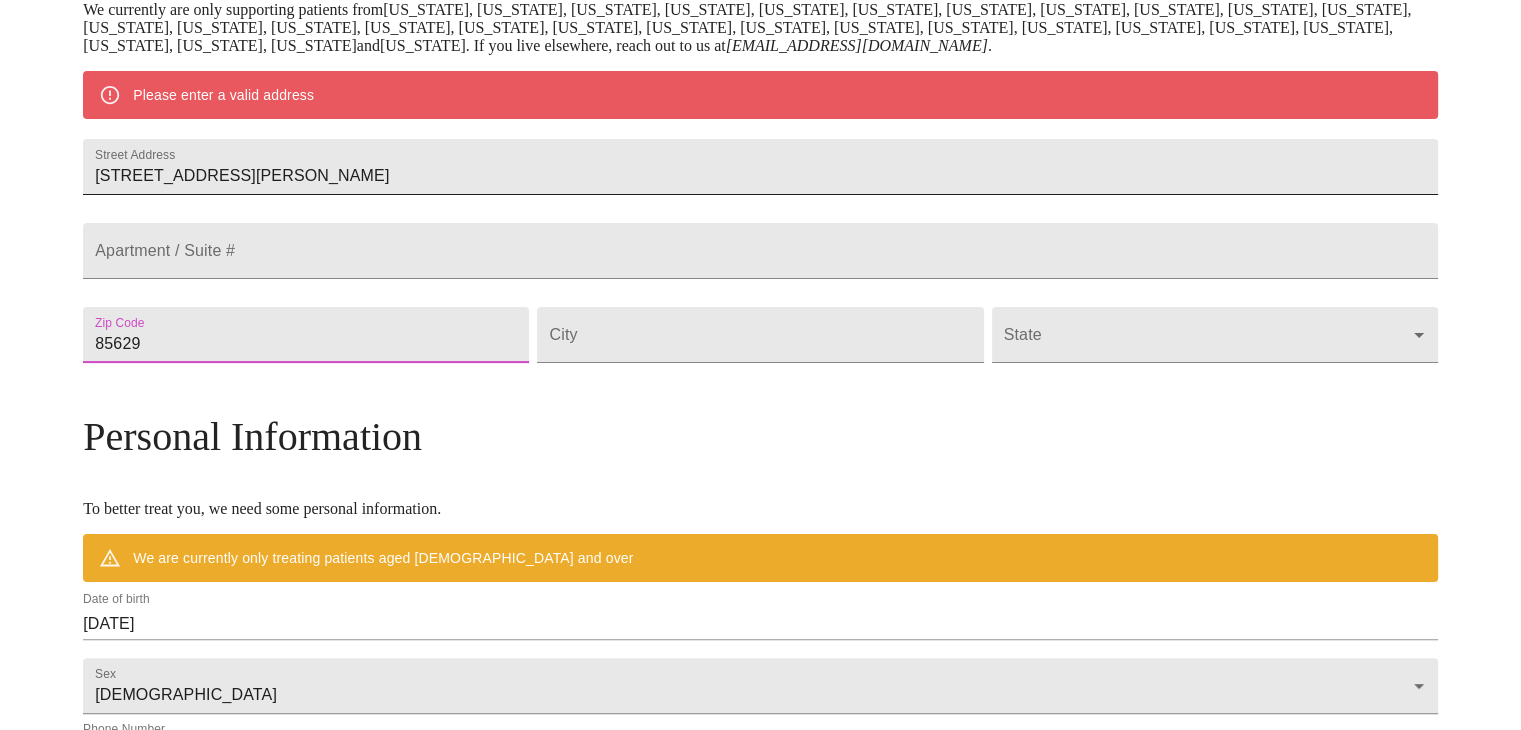 type on "85629" 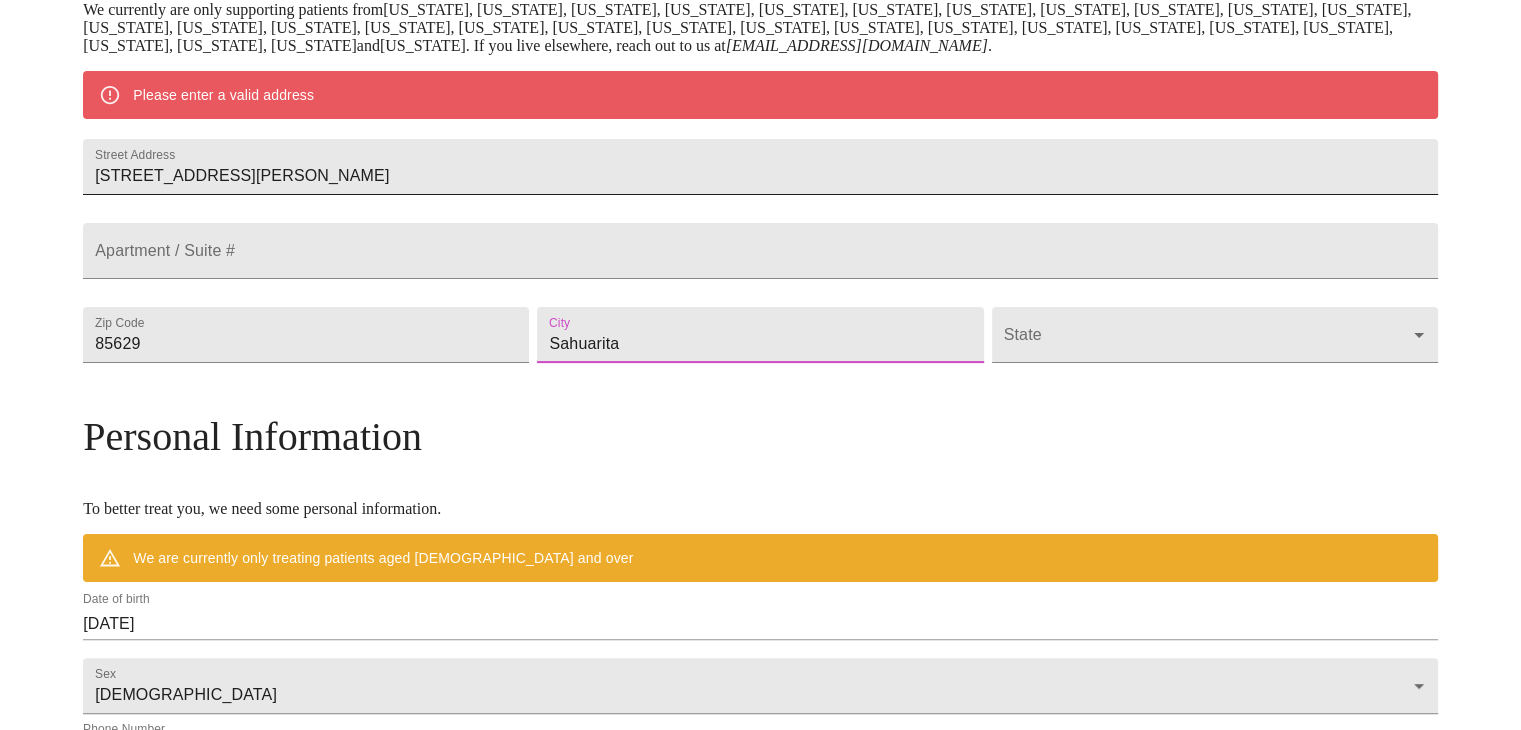 type on "Sahuarita" 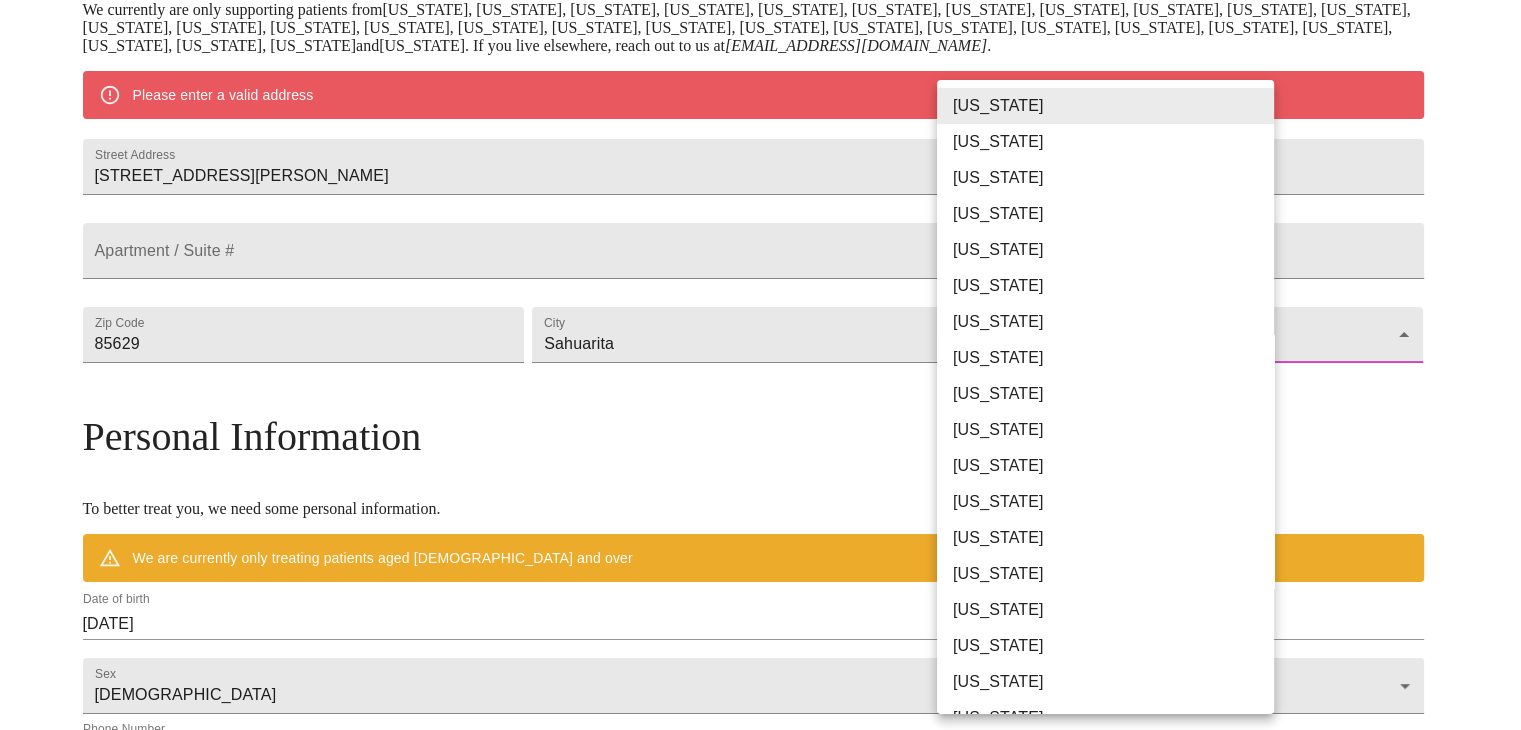 click on "MyMenopauseRx Welcome to MyMenopauseRx Since it's your first time here, you'll need to enter some medical and social information.  We'll guide you through it! Mailing Address We currently are only supporting patients from  [US_STATE], [US_STATE], [US_STATE], [US_STATE], [US_STATE], [US_STATE], [US_STATE], [US_STATE], [US_STATE], [US_STATE], [US_STATE], [US_STATE], [US_STATE], [US_STATE], [US_STATE], [US_STATE], [US_STATE], [US_STATE], [US_STATE], [US_STATE], [US_STATE], [US_STATE], [US_STATE], [US_STATE], [US_STATE], [US_STATE], [US_STATE], [US_STATE]  and  [US_STATE] . If you live elsewhere, reach out to us at  [EMAIL_ADDRESS][DOMAIN_NAME] . Please enter a valid address Street Address [STREET_ADDRESS][GEOGRAPHIC_DATA] / Suite # Zip Code [GEOGRAPHIC_DATA] ​ Personal Information To better treat you, we need some personal information. We are currently only treating patients aged [DEMOGRAPHIC_DATA] and over Date of birth [DEMOGRAPHIC_DATA] Sex [DEMOGRAPHIC_DATA] [DEMOGRAPHIC_DATA] Phone Number (   )    - Receive Text Message Notifications Terms of Service & Privacy Policy By  Continuing Terms of Service . [US_STATE]" at bounding box center [760, 371] 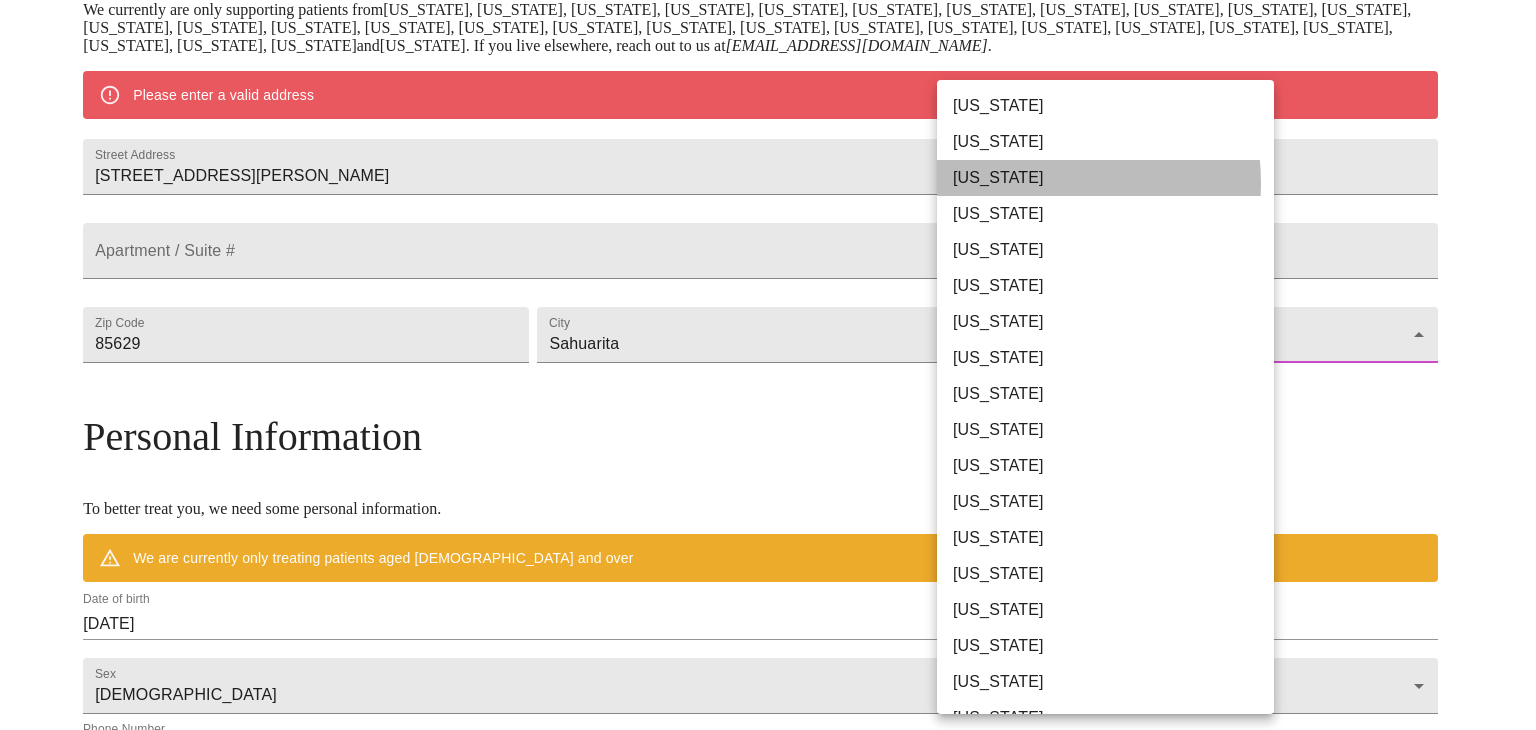 click on "[US_STATE]" at bounding box center (1113, 178) 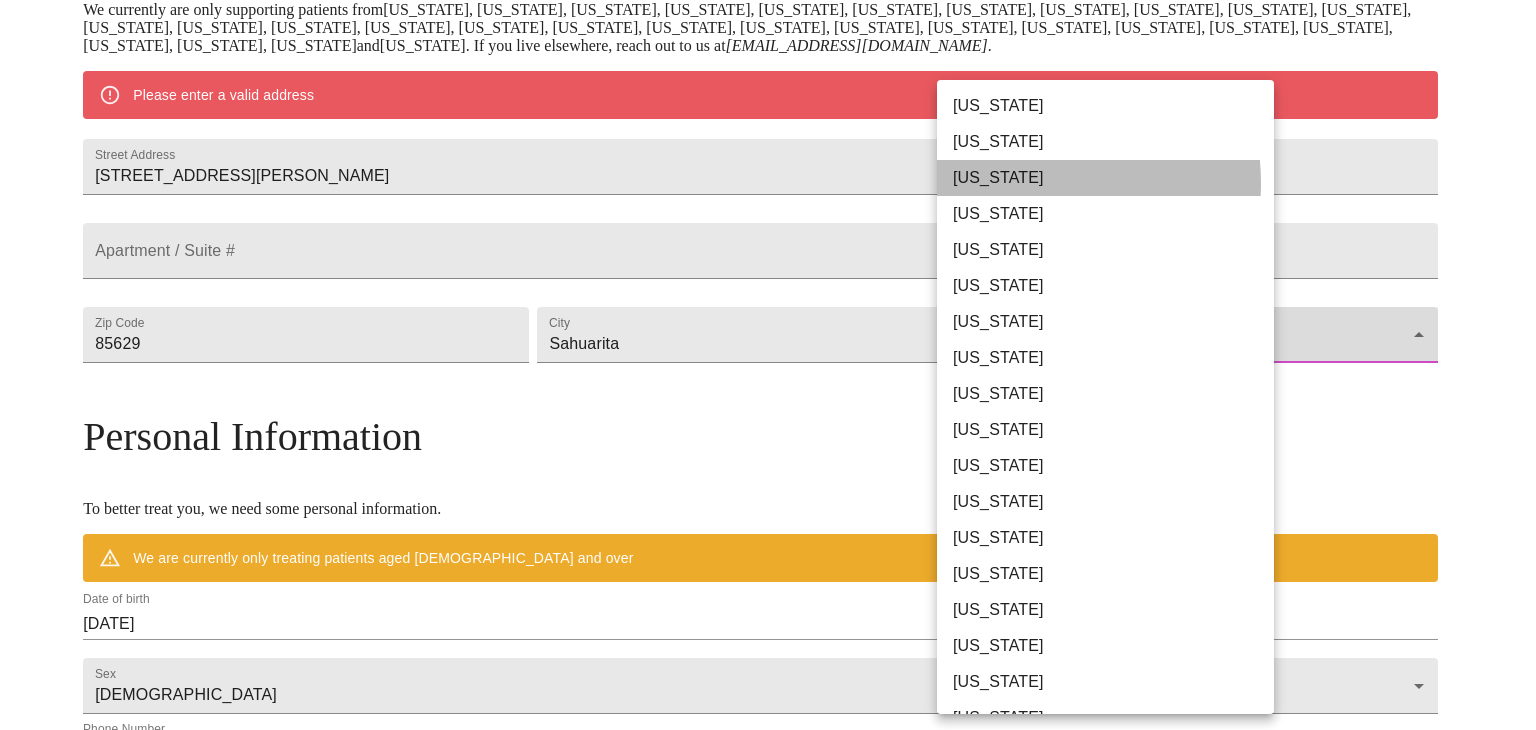 type on "[US_STATE]" 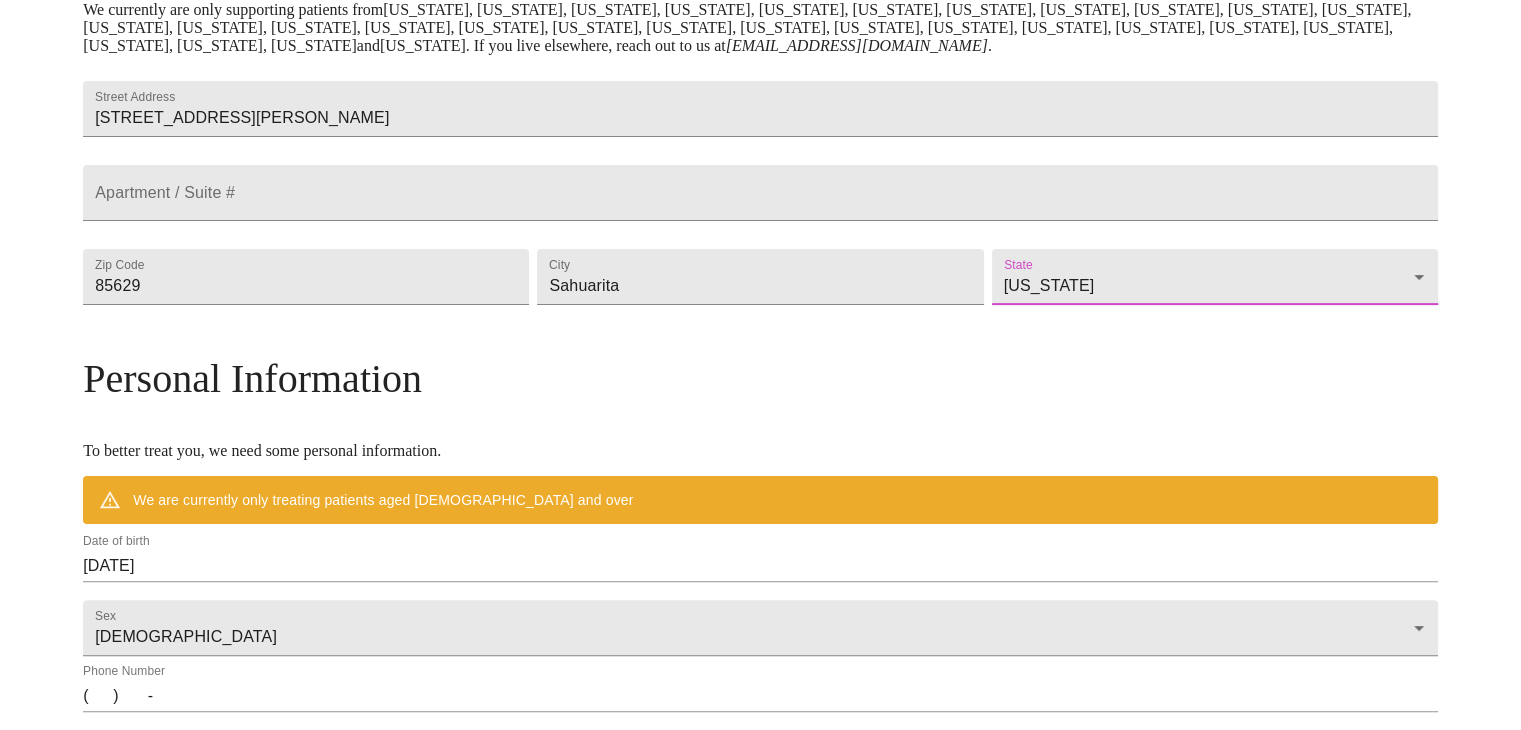 click on "MyMenopauseRx Welcome to MyMenopauseRx Since it's your first time here, you'll need to enter some medical and social information.  We'll guide you through it! Mailing Address We currently are only supporting patients from  [US_STATE], [US_STATE], [US_STATE], [US_STATE], [US_STATE], [US_STATE], [US_STATE], [US_STATE], [US_STATE], [US_STATE], [US_STATE], [US_STATE], [US_STATE], [US_STATE], [US_STATE], [US_STATE], [US_STATE], [US_STATE], [US_STATE], [US_STATE], [US_STATE], [US_STATE], [US_STATE], [US_STATE], [US_STATE], [US_STATE], [US_STATE], [US_STATE]  and  [US_STATE] . If you live elsewhere, reach out to us at  [EMAIL_ADDRESS][DOMAIN_NAME] . Street Address [STREET_ADDRESS][GEOGRAPHIC_DATA] / Suite # Zip Code [GEOGRAPHIC_DATA] [US_STATE] [US_STATE] Personal Information To better treat you, we need some personal information. We are currently only treating patients aged [DEMOGRAPHIC_DATA] and over Date of birth [DEMOGRAPHIC_DATA] Sex [DEMOGRAPHIC_DATA] [DEMOGRAPHIC_DATA] Phone Number (   )    - Receive Text Message Notifications Terms of Service & Privacy Policy By  Continuing Terms of Service  and our  . Logout" at bounding box center (760, 342) 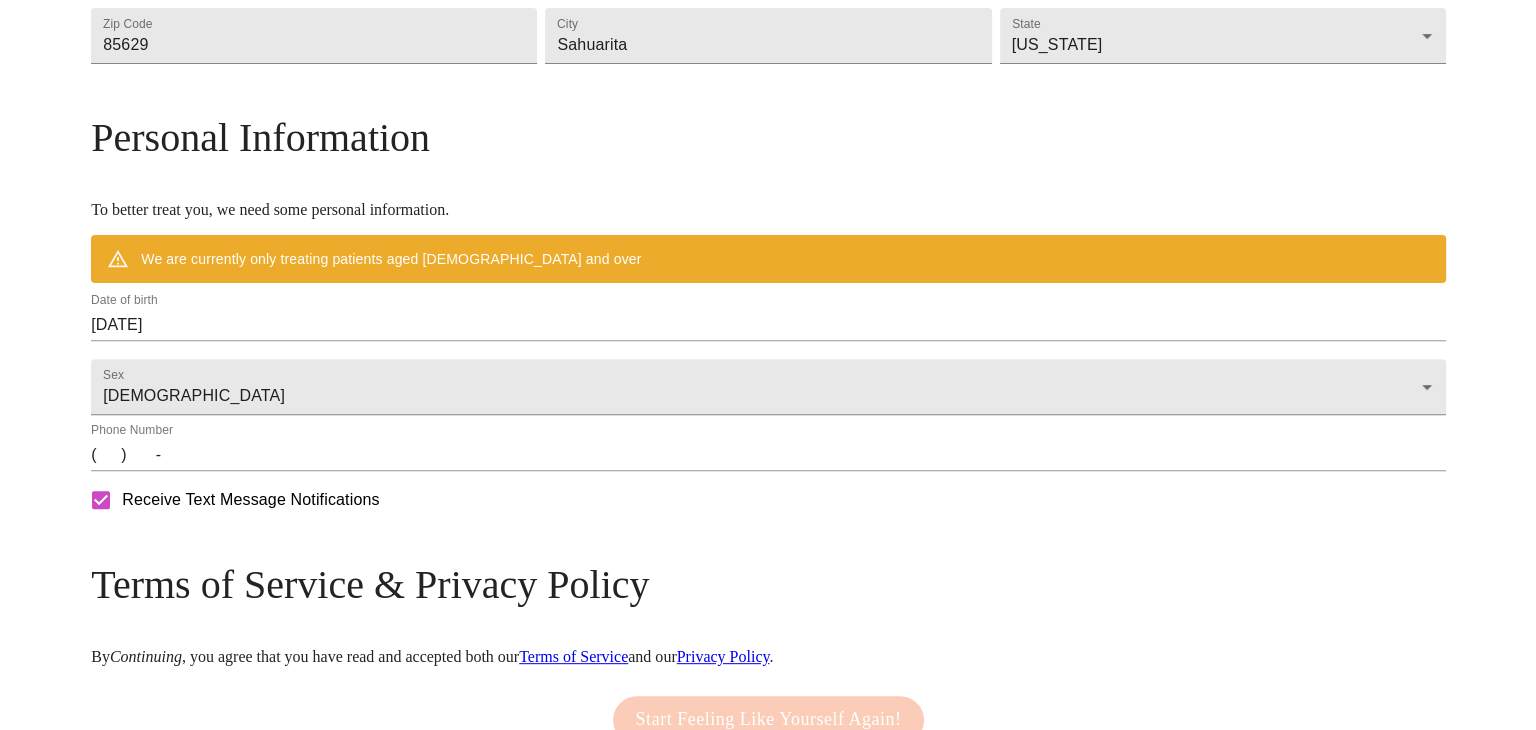 scroll, scrollTop: 776, scrollLeft: 0, axis: vertical 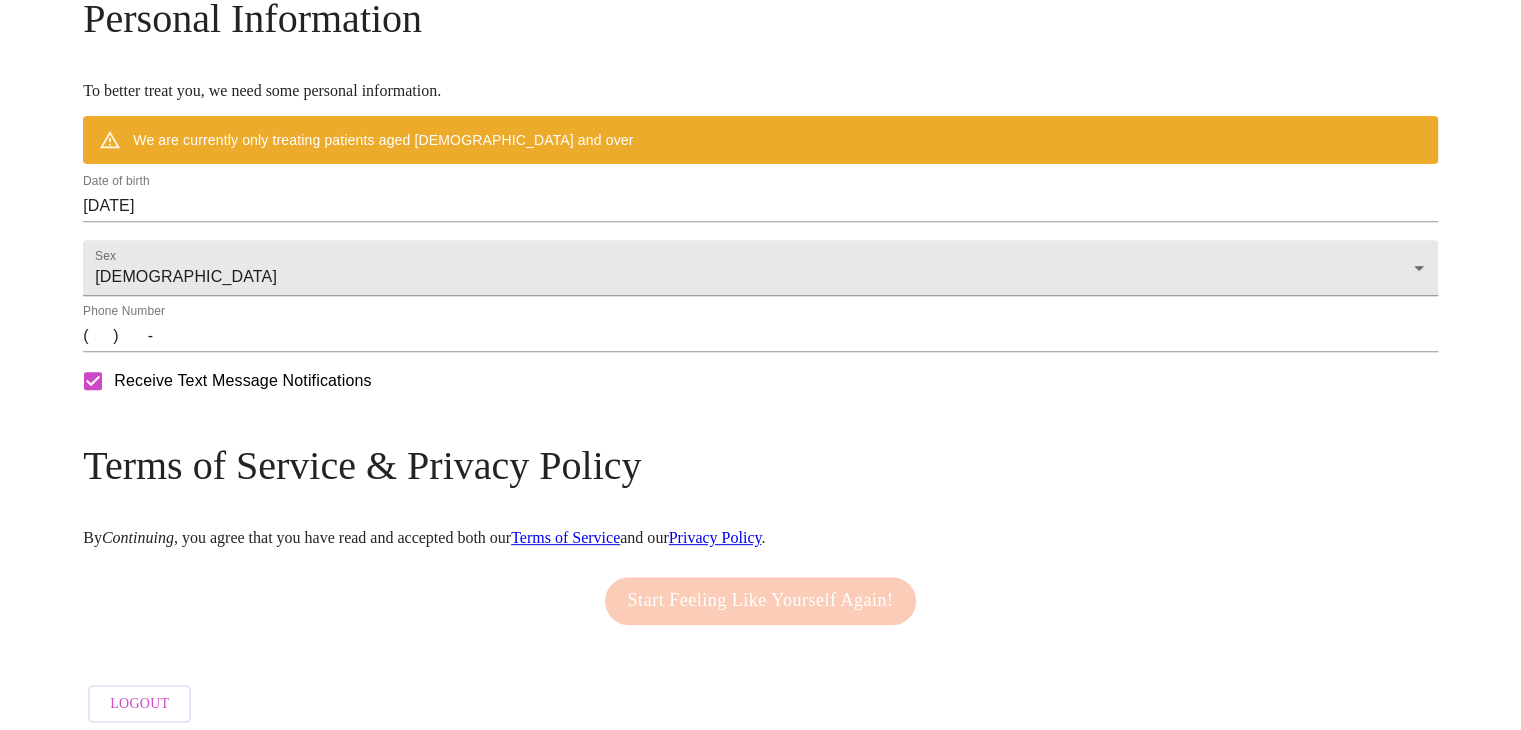 click on "[DATE]" at bounding box center (760, 206) 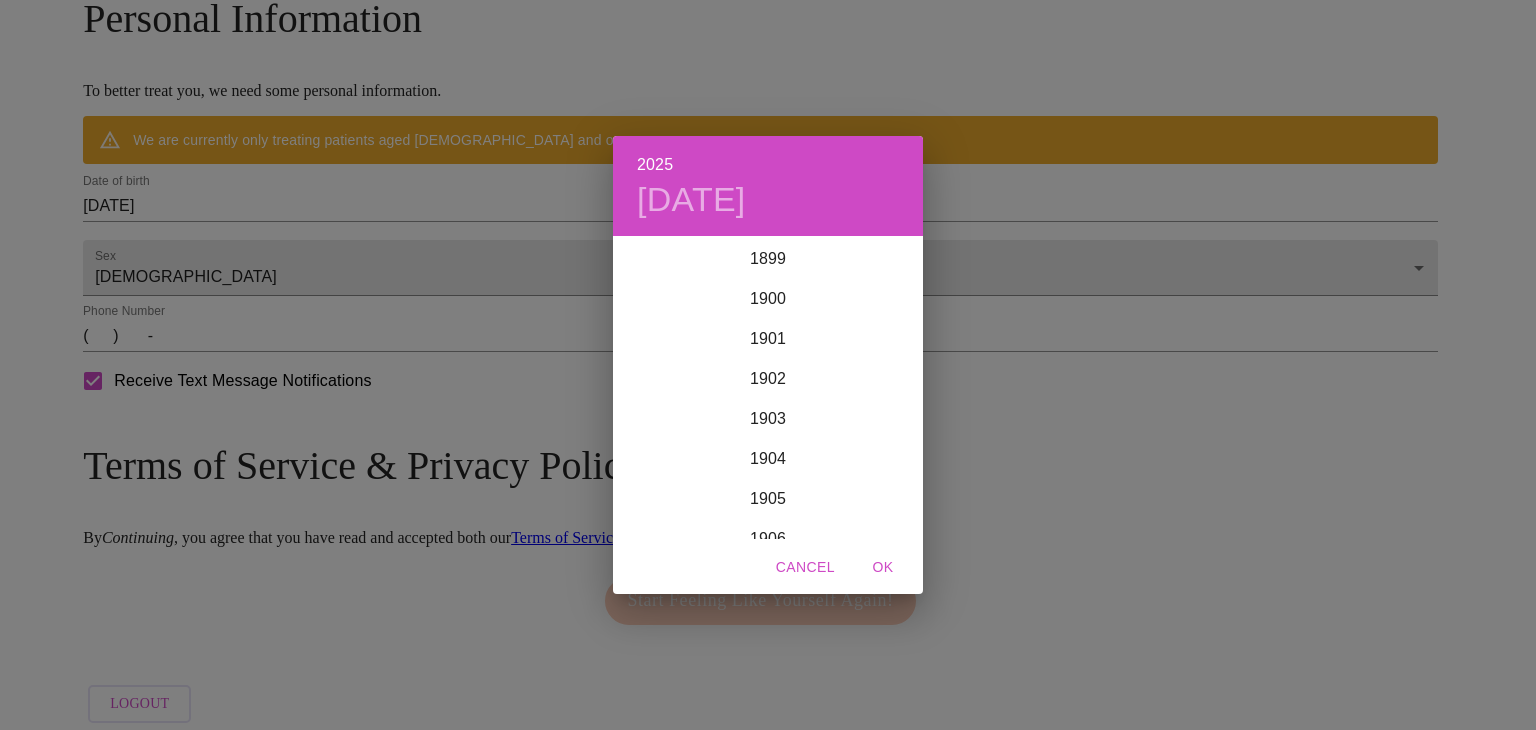 scroll, scrollTop: 4920, scrollLeft: 0, axis: vertical 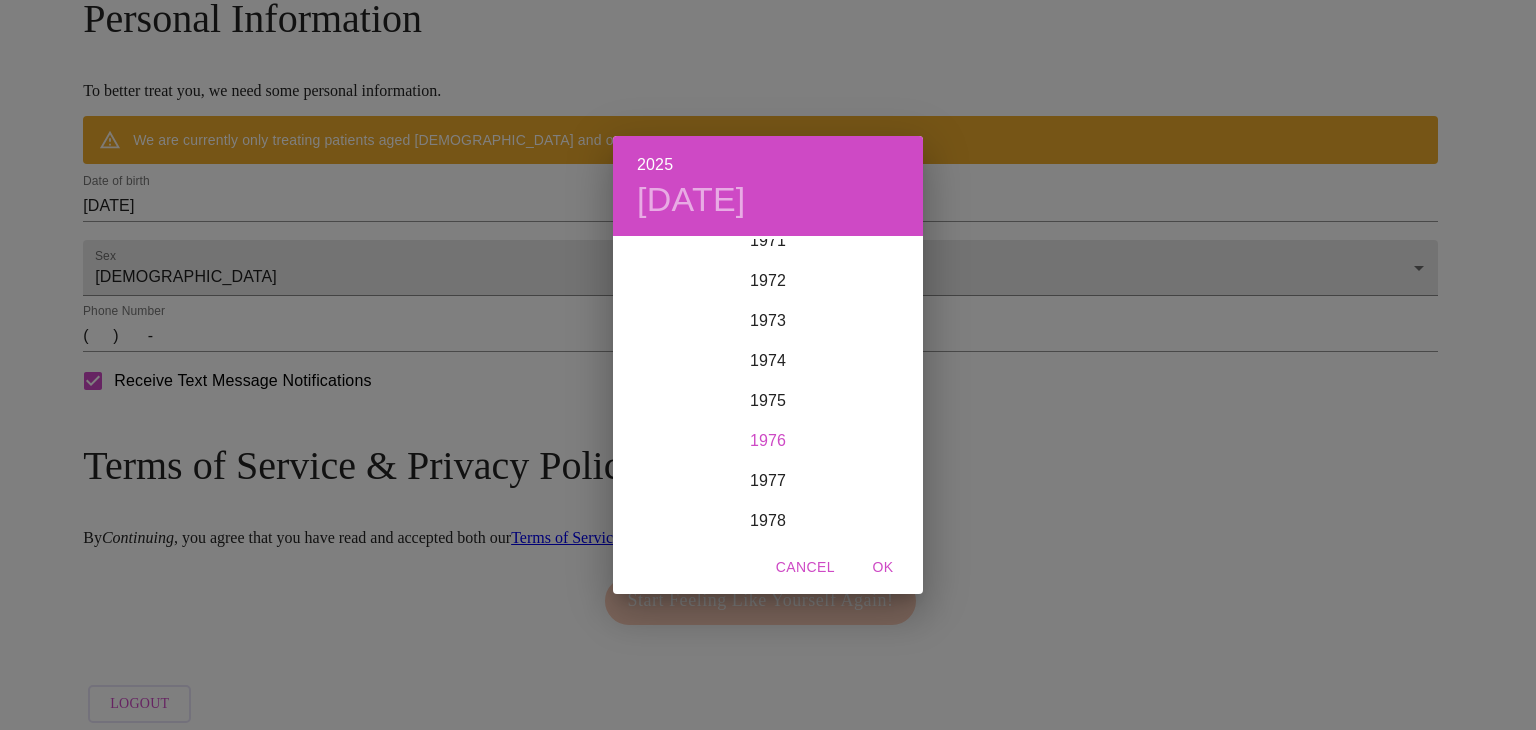 click on "1976" at bounding box center [768, 441] 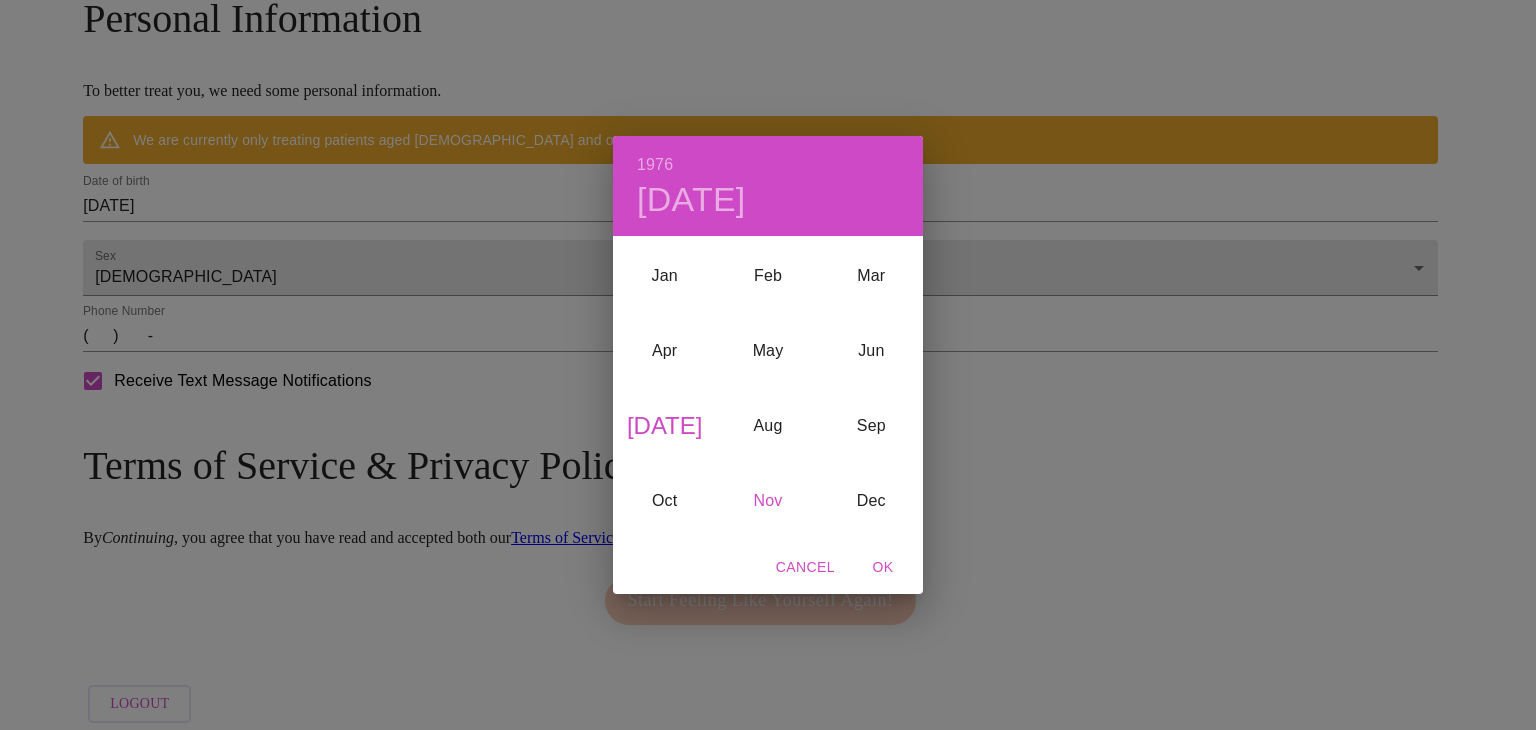 click on "Nov" at bounding box center [767, 501] 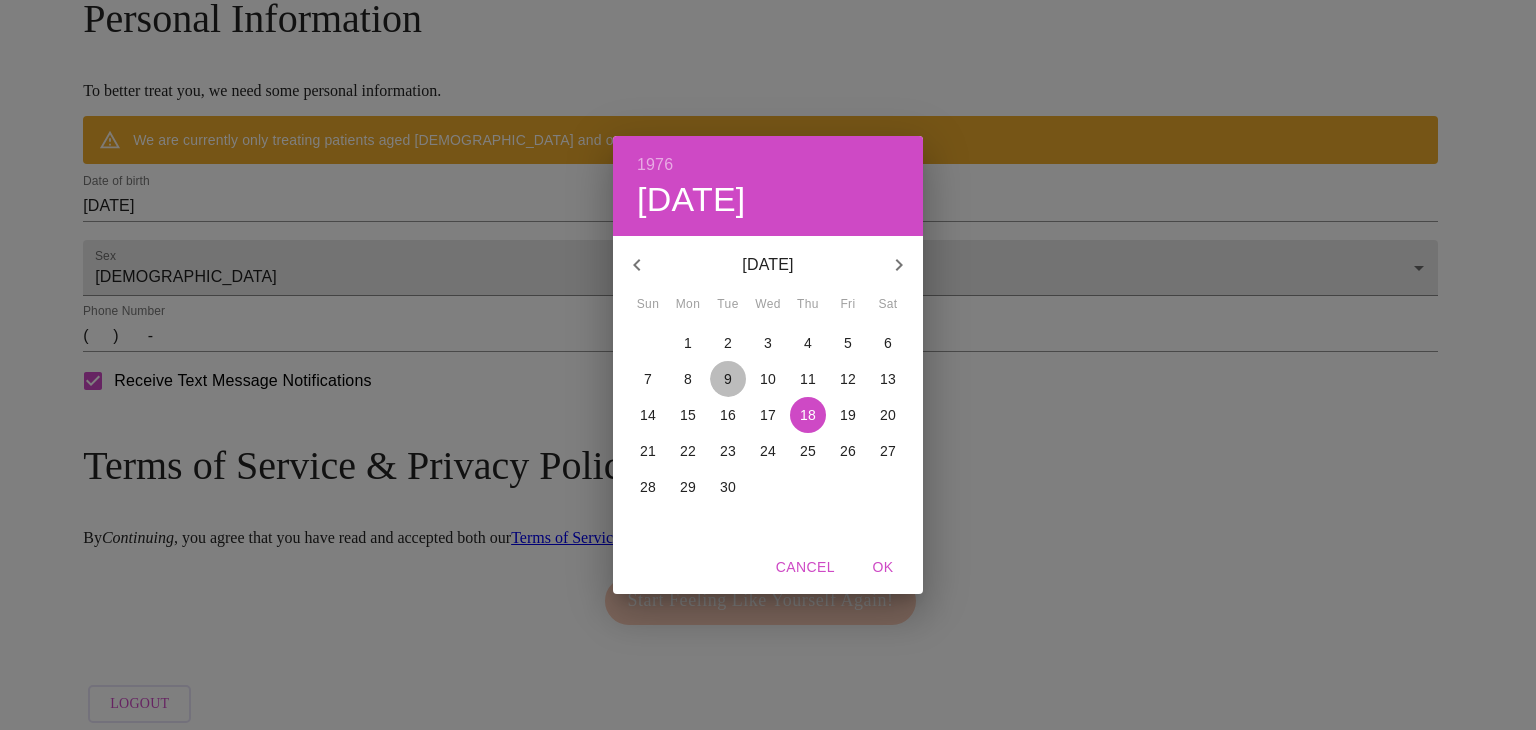 click on "9" at bounding box center [728, 379] 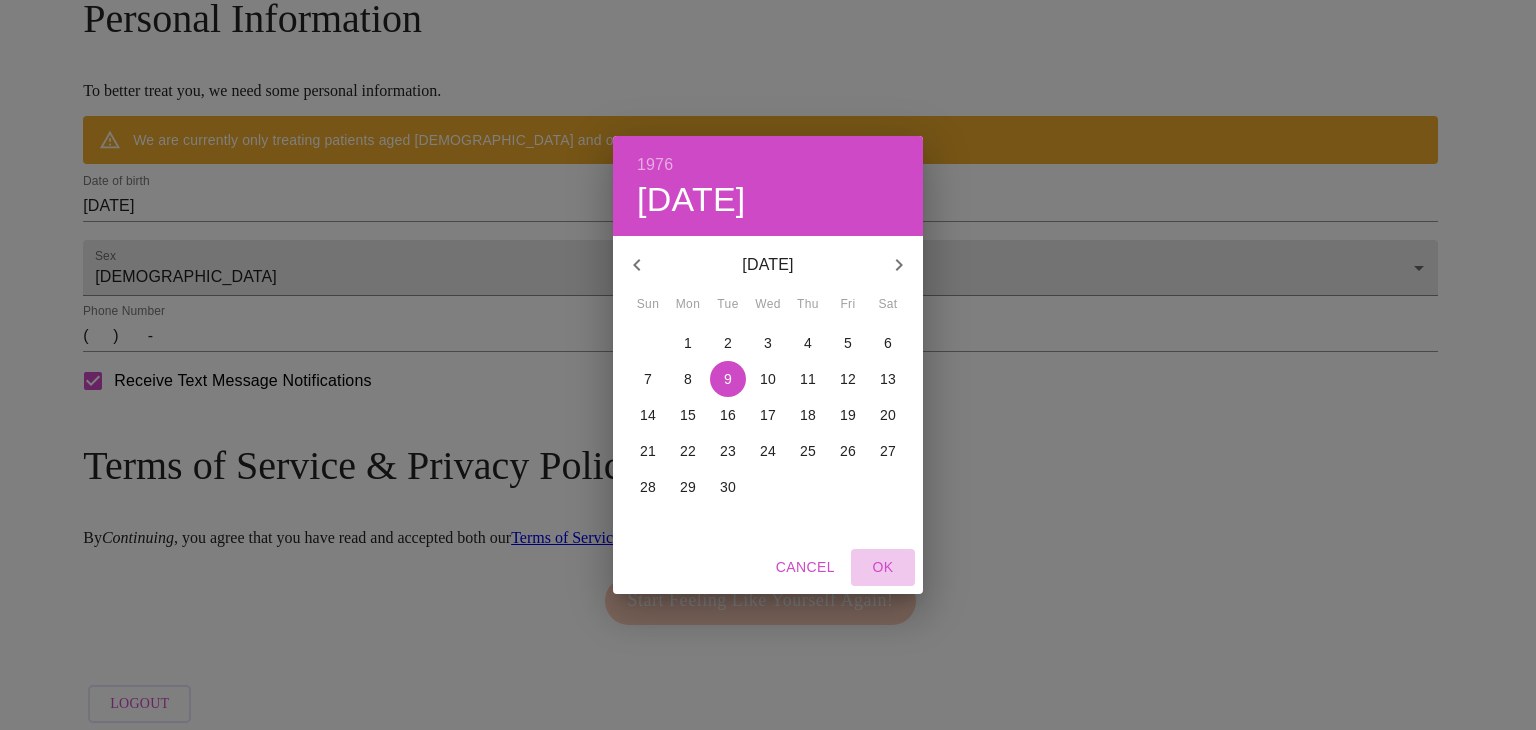 click on "OK" at bounding box center [883, 567] 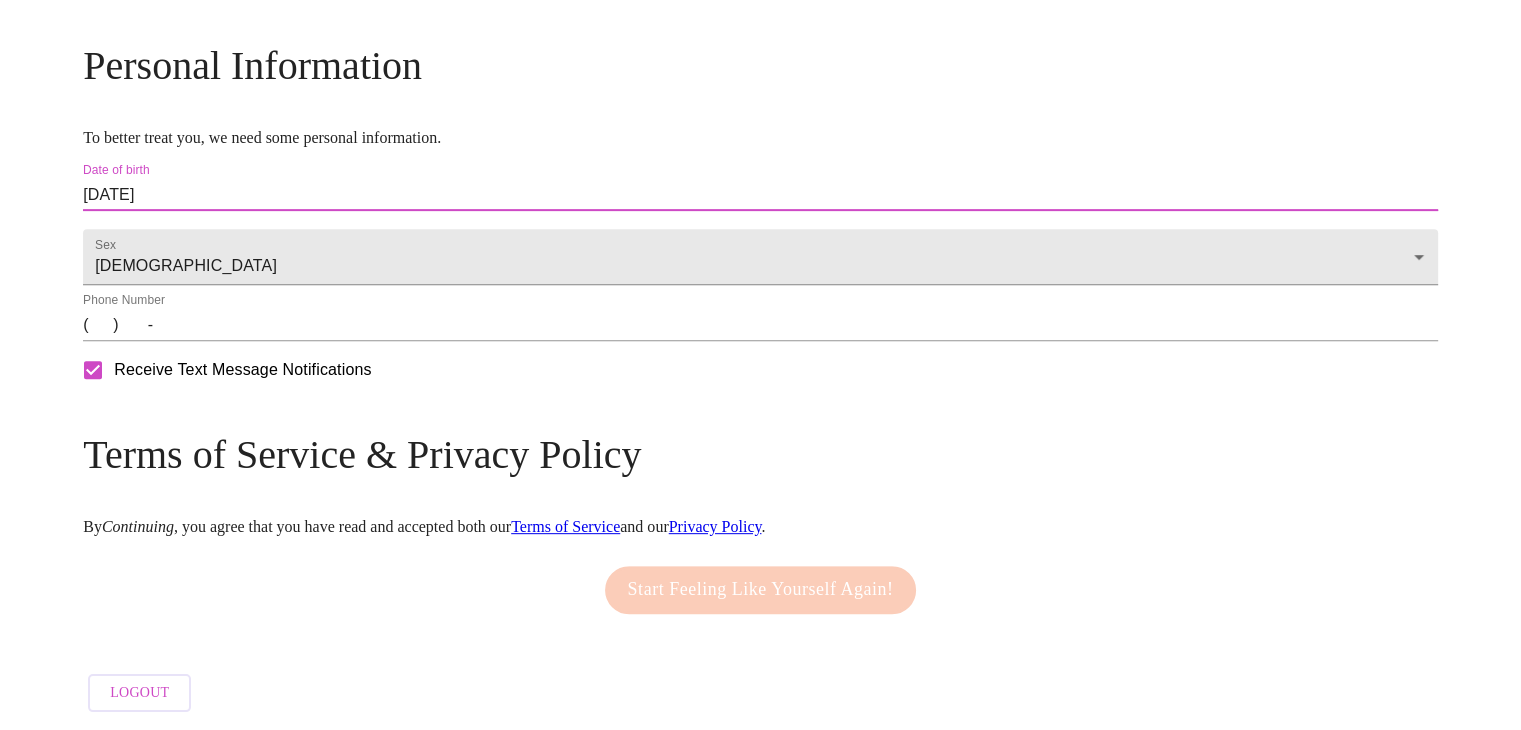click on "(   )    -" at bounding box center [760, 325] 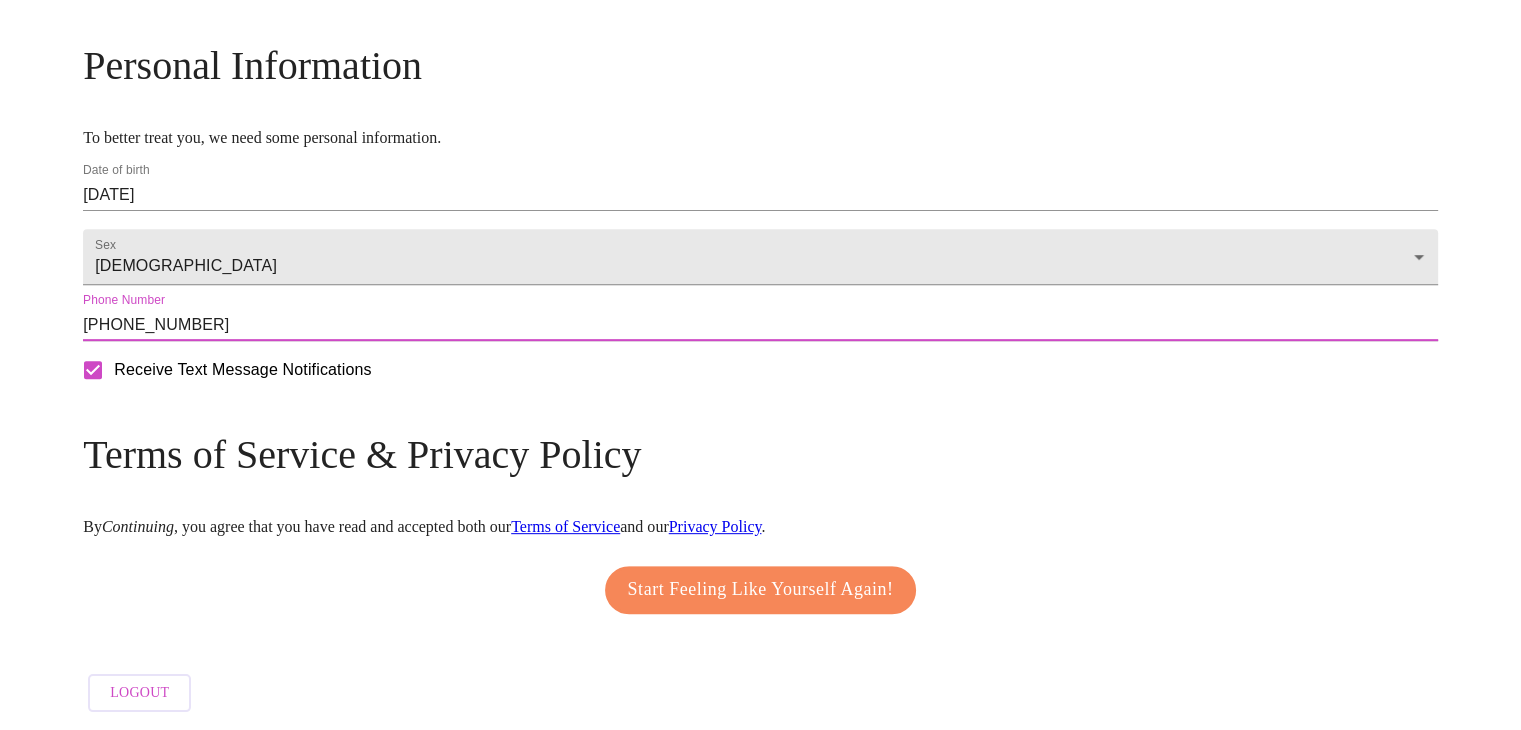 type on "[PHONE_NUMBER]" 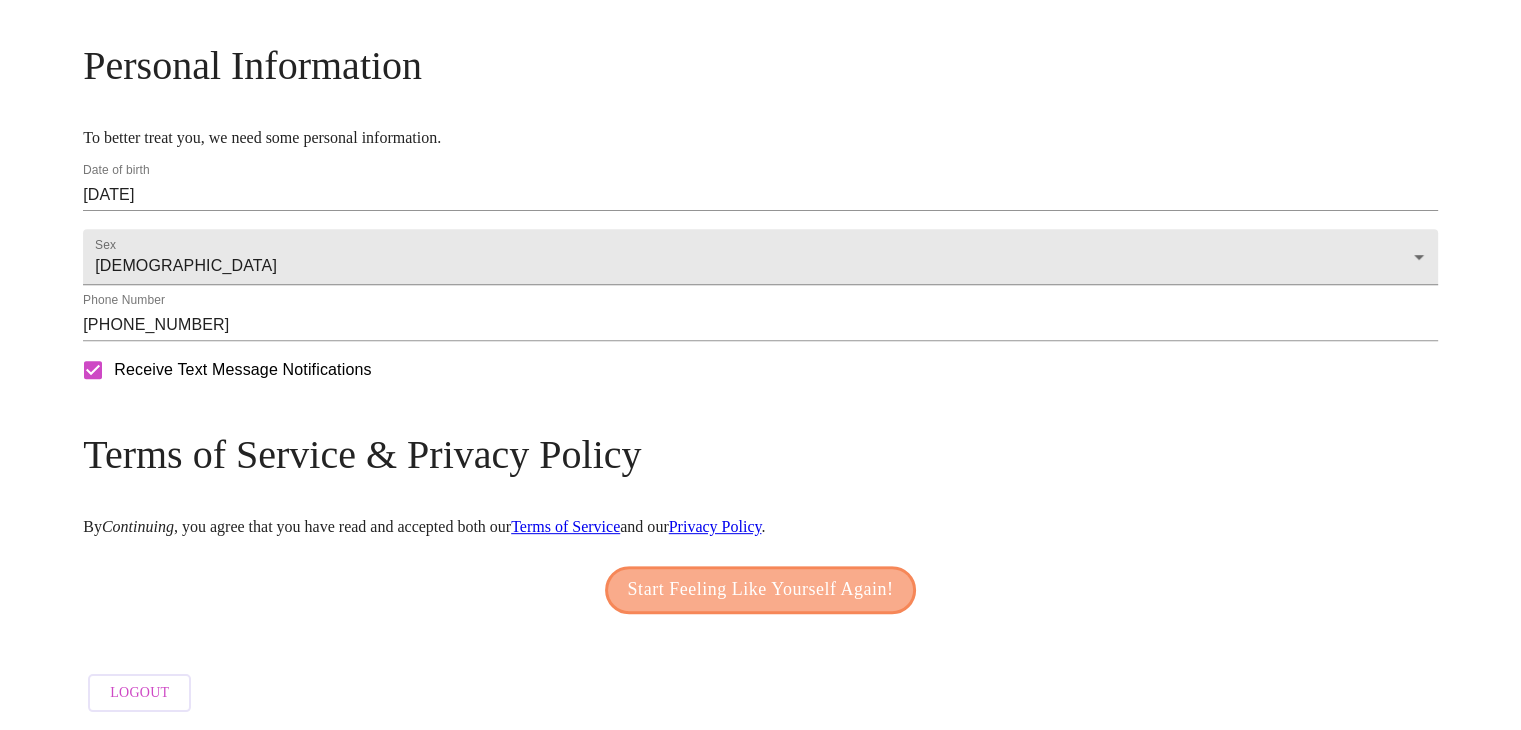 click on "Start Feeling Like Yourself Again!" at bounding box center (761, 590) 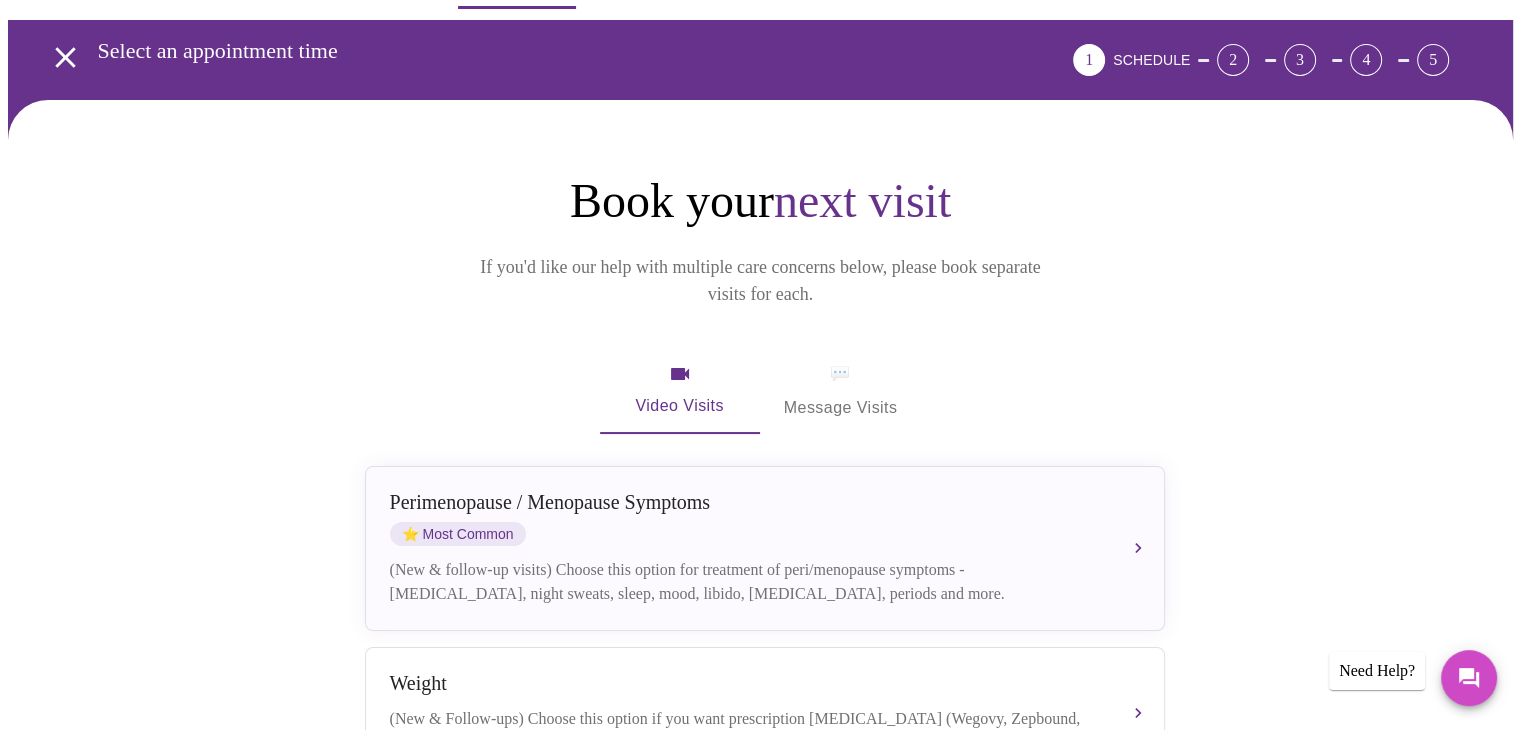 scroll, scrollTop: 0, scrollLeft: 0, axis: both 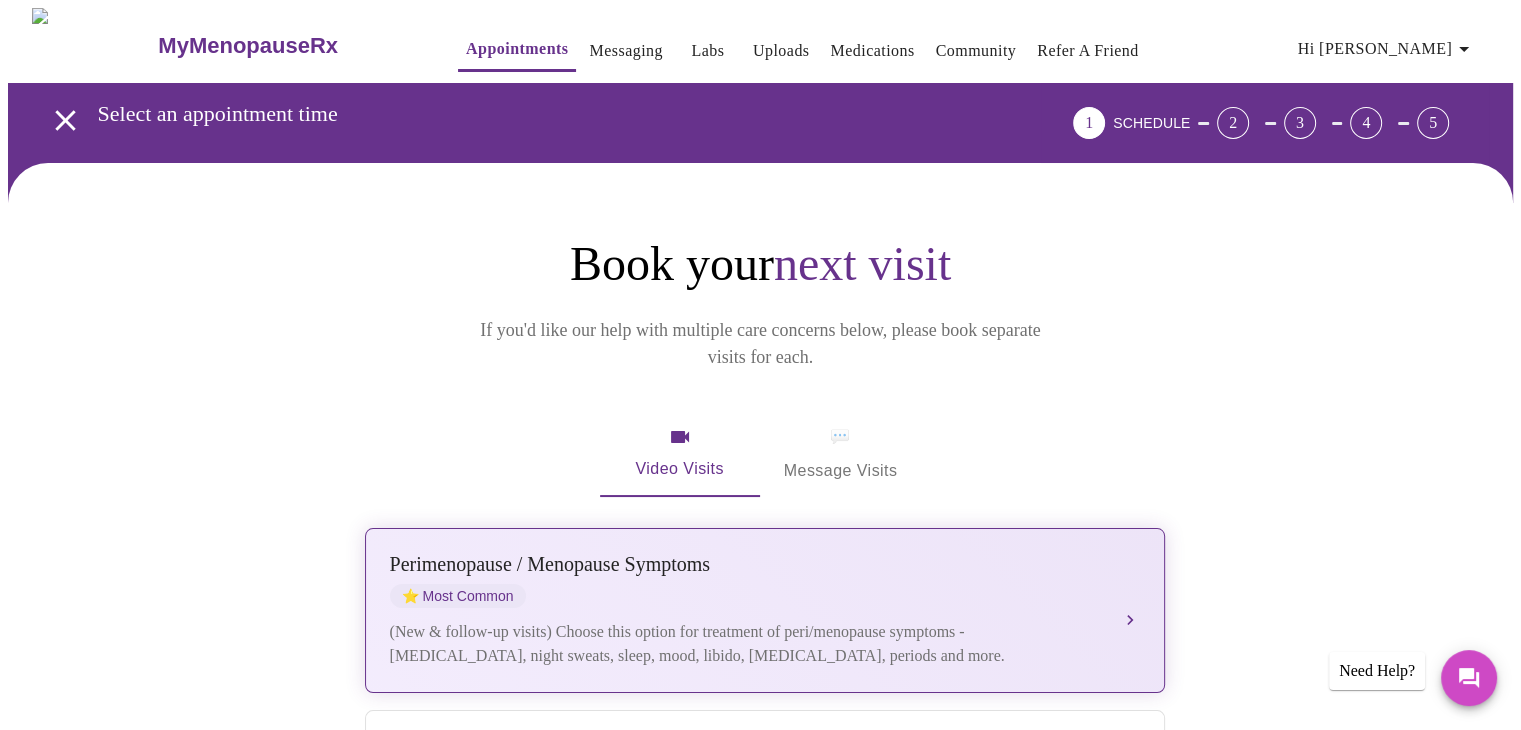 click on "[MEDICAL_DATA] / Menopause Symptoms  ⭐  Most Common (New & follow-up visits) Choose this option for treatment of peri/menopause symptoms - [MEDICAL_DATA], night sweats, sleep, mood, libido, [MEDICAL_DATA], periods and more." at bounding box center [765, 610] 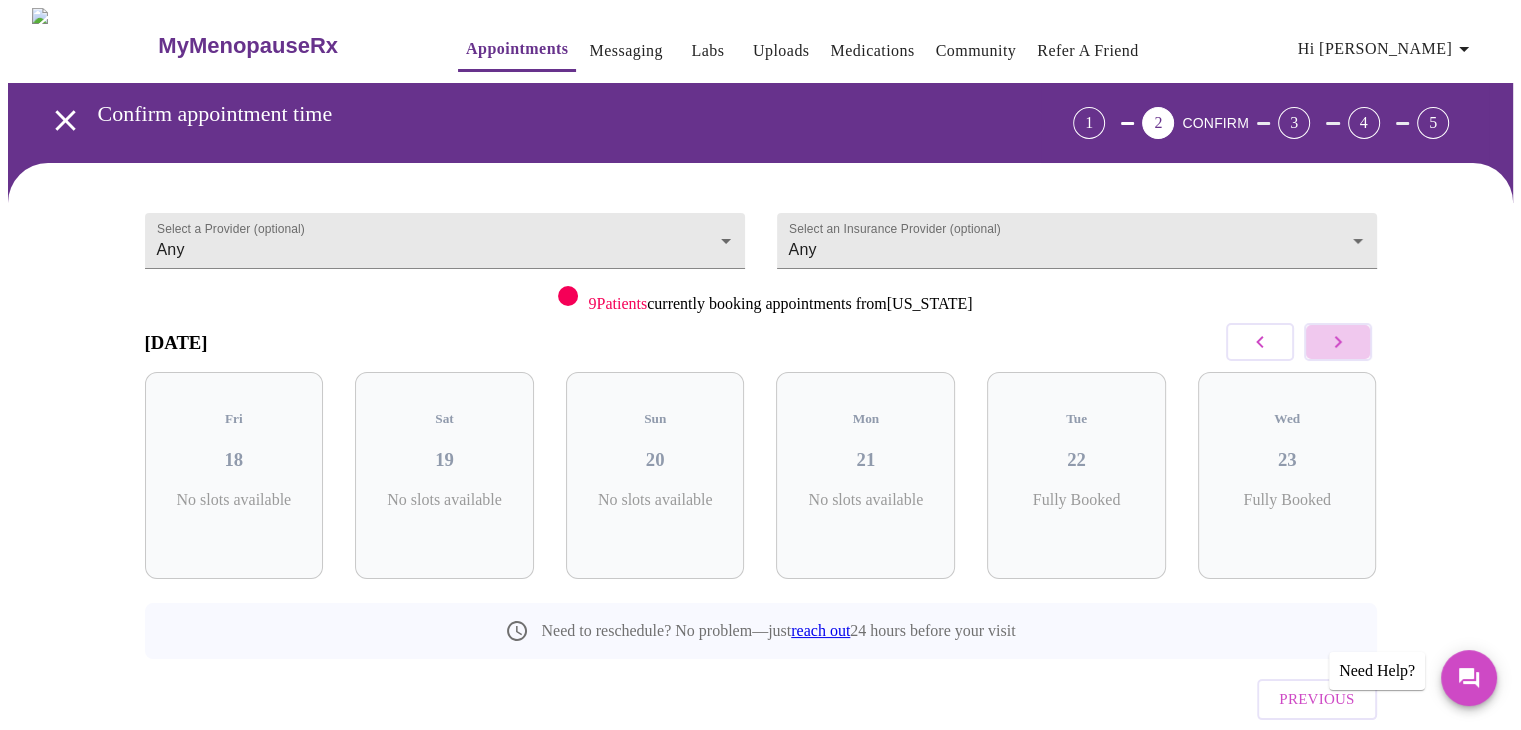click 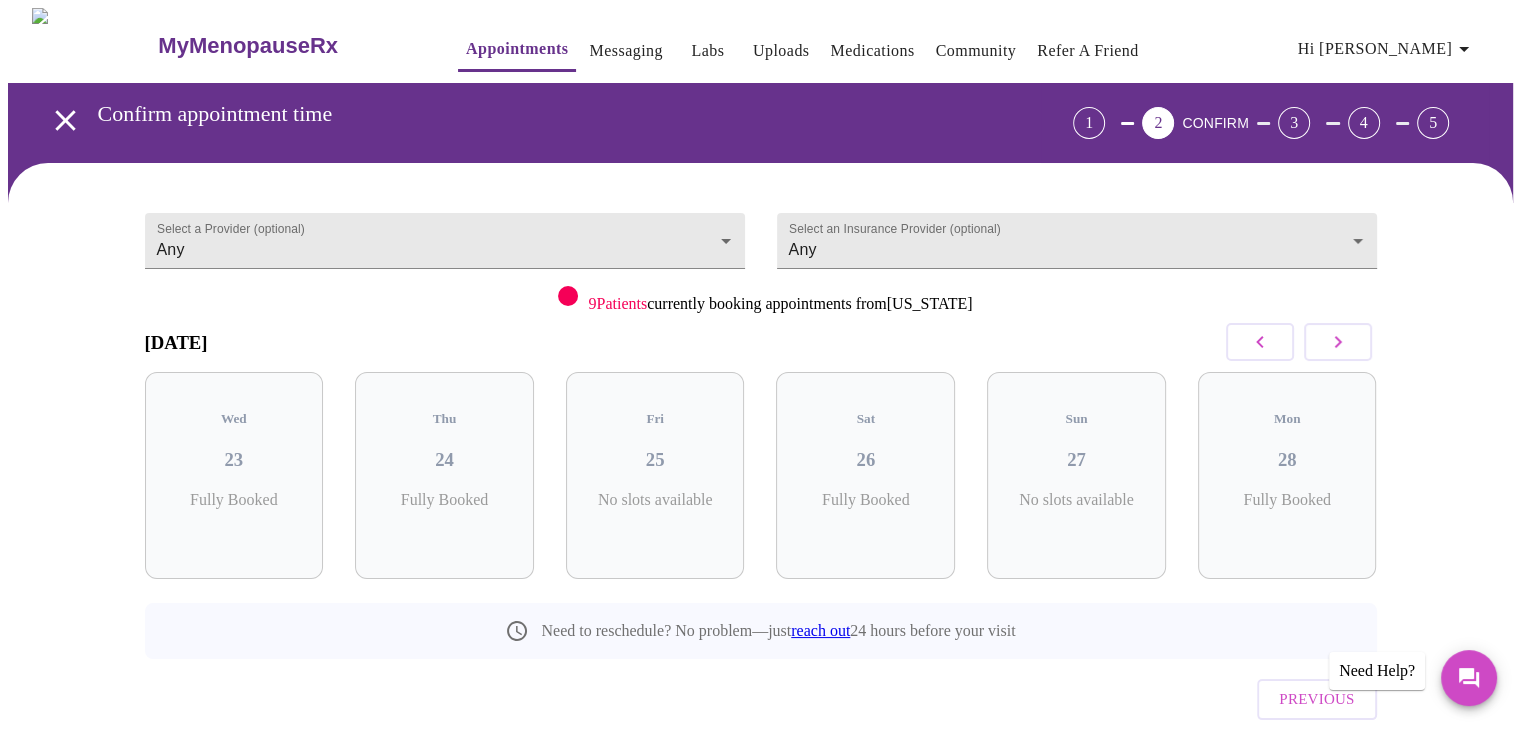 click 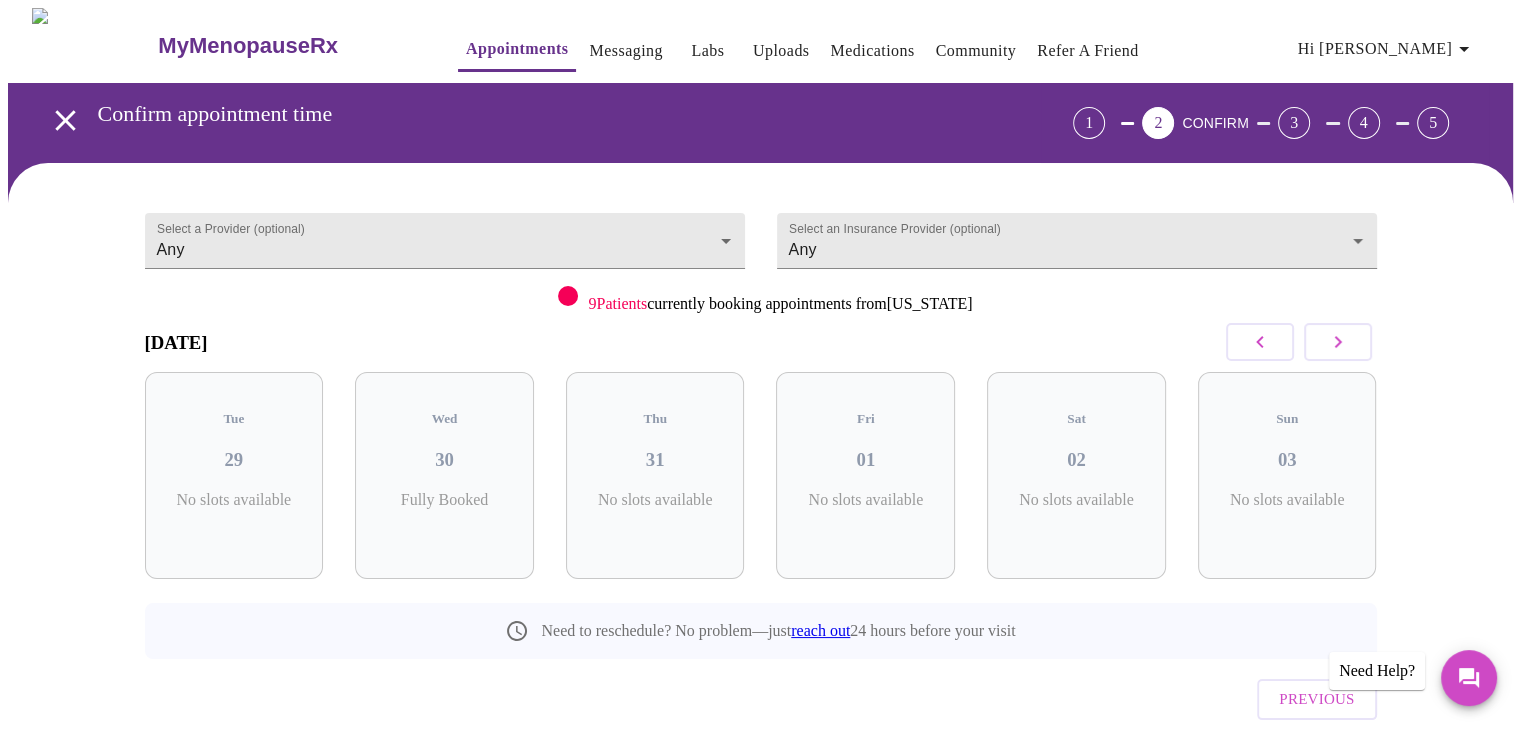 click 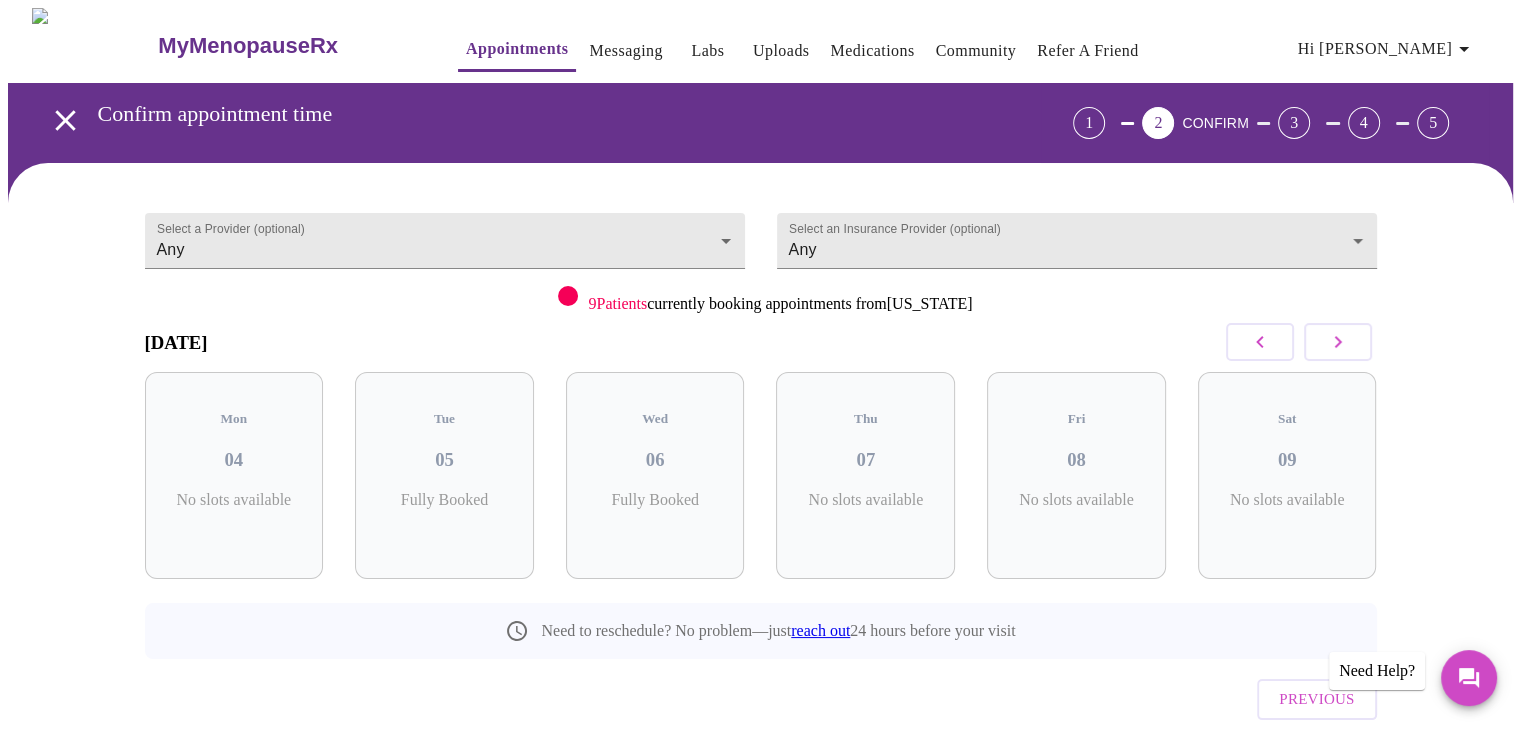 click 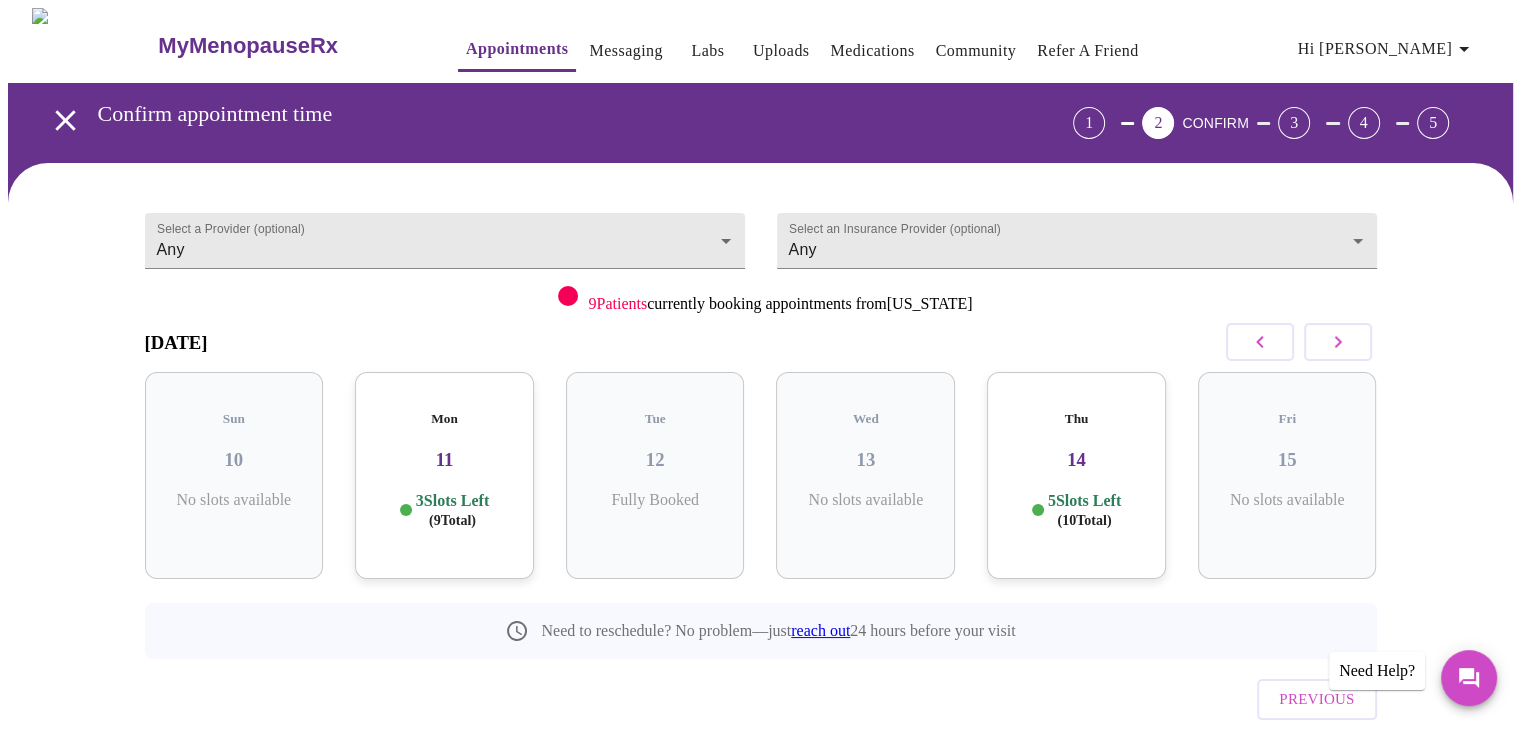 drag, startPoint x: 456, startPoint y: 475, endPoint x: 431, endPoint y: 451, distance: 34.655445 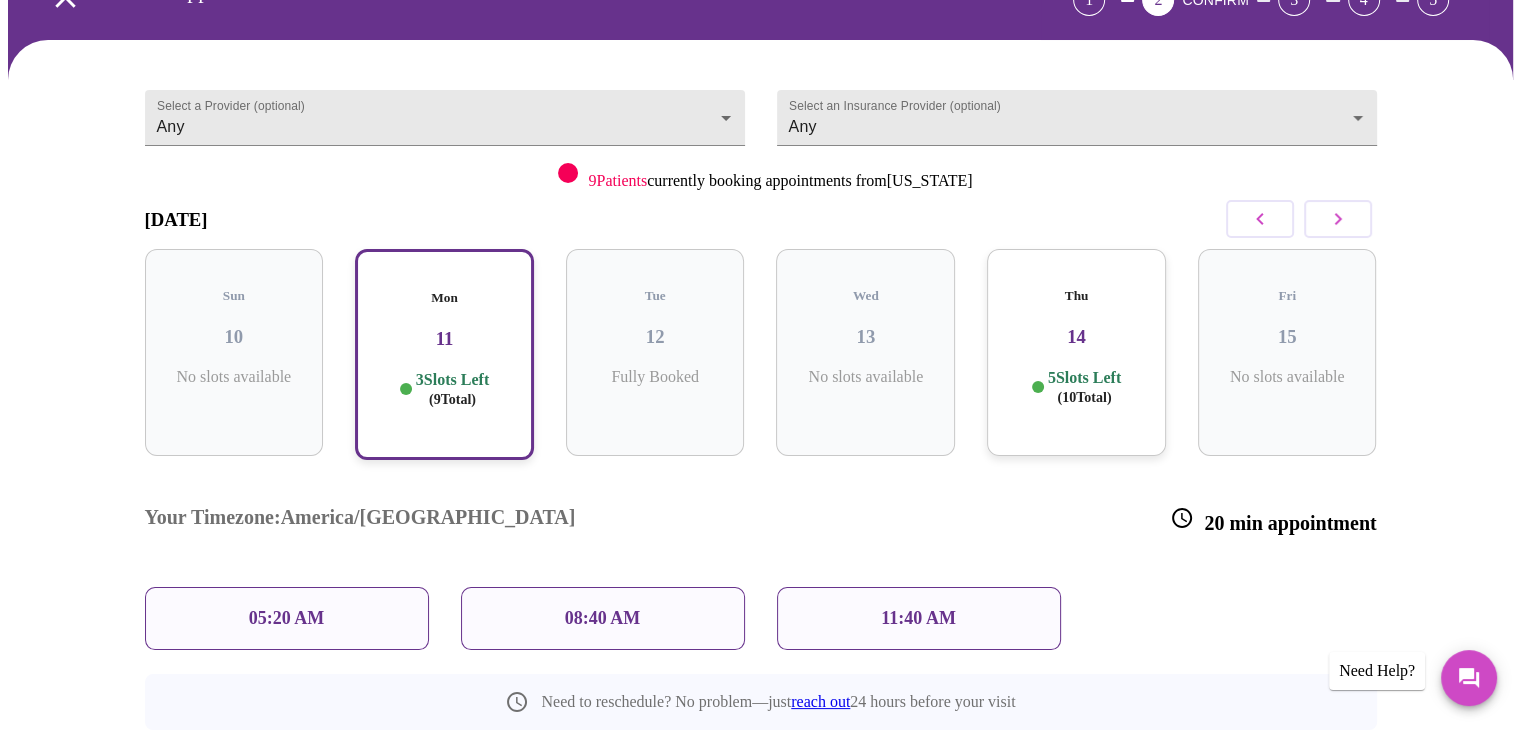 scroll, scrollTop: 121, scrollLeft: 0, axis: vertical 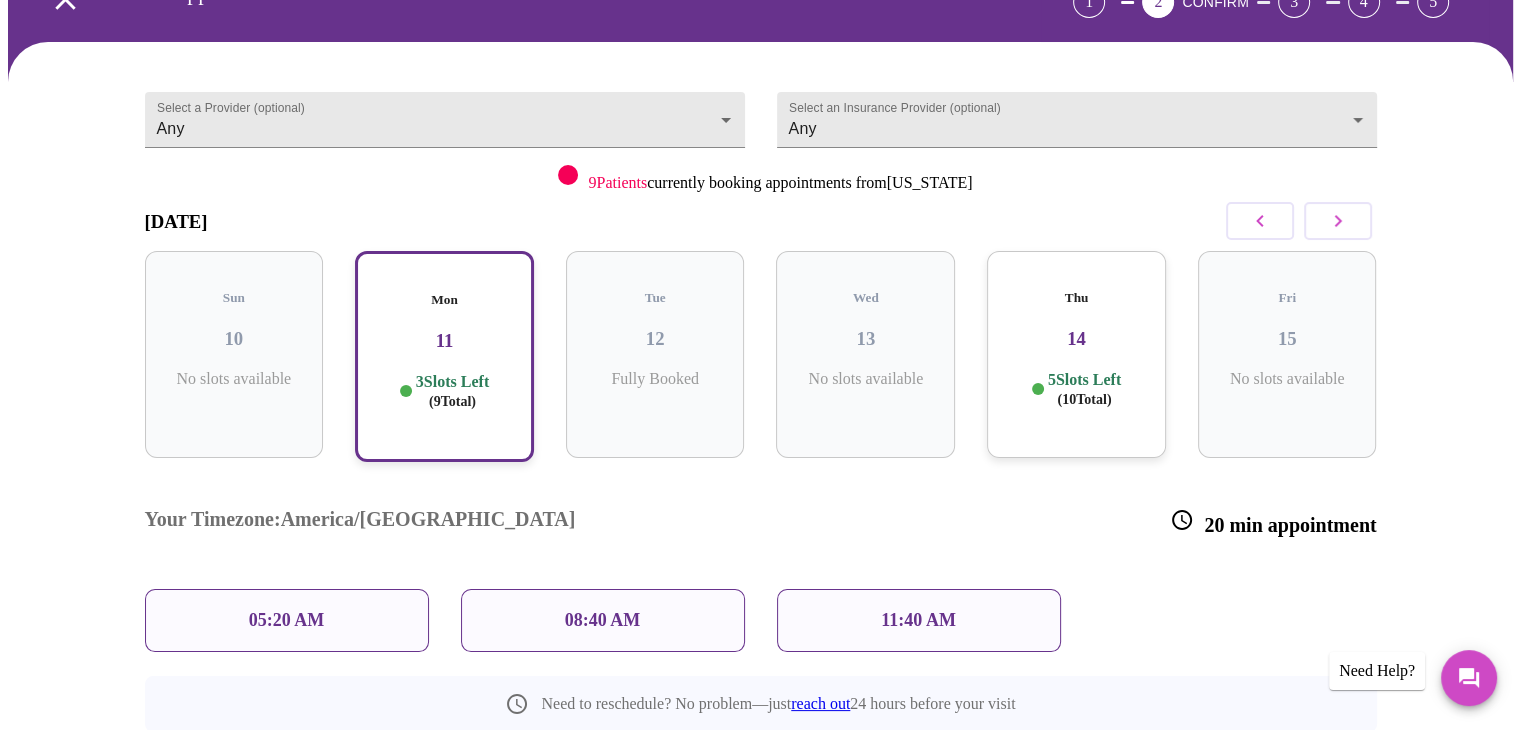 click on "11:40 AM" at bounding box center [918, 620] 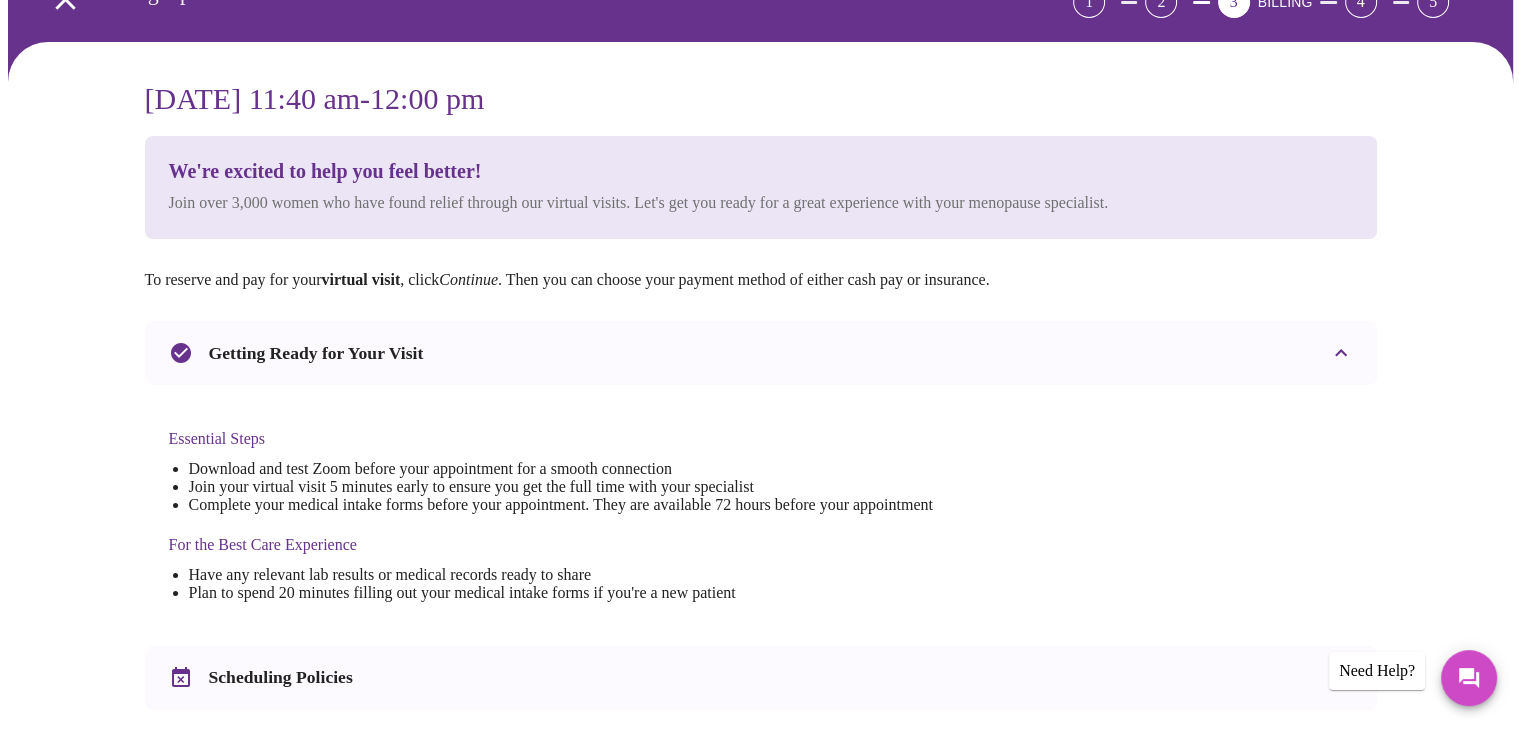 scroll, scrollTop: 0, scrollLeft: 0, axis: both 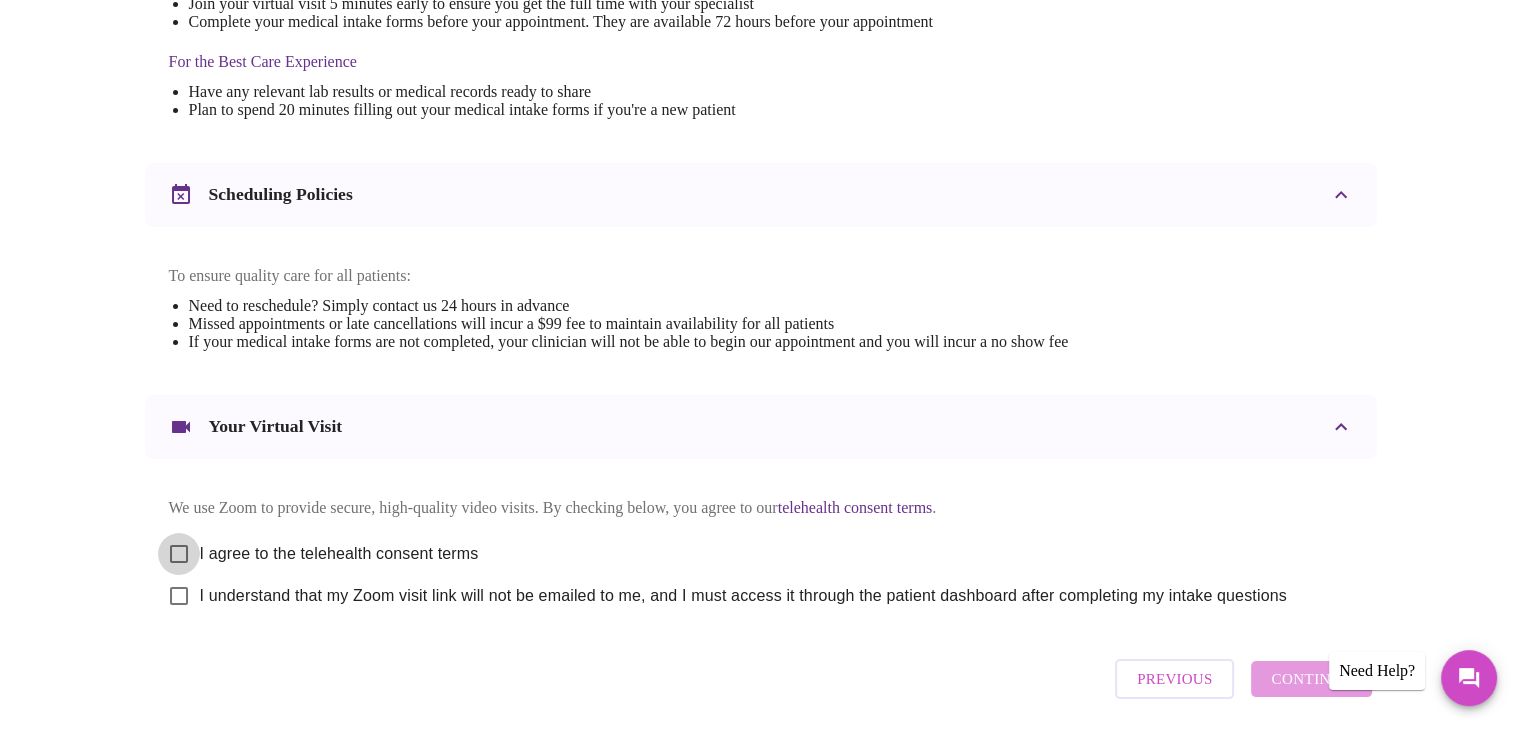 click on "I agree to the telehealth consent terms" at bounding box center [179, 554] 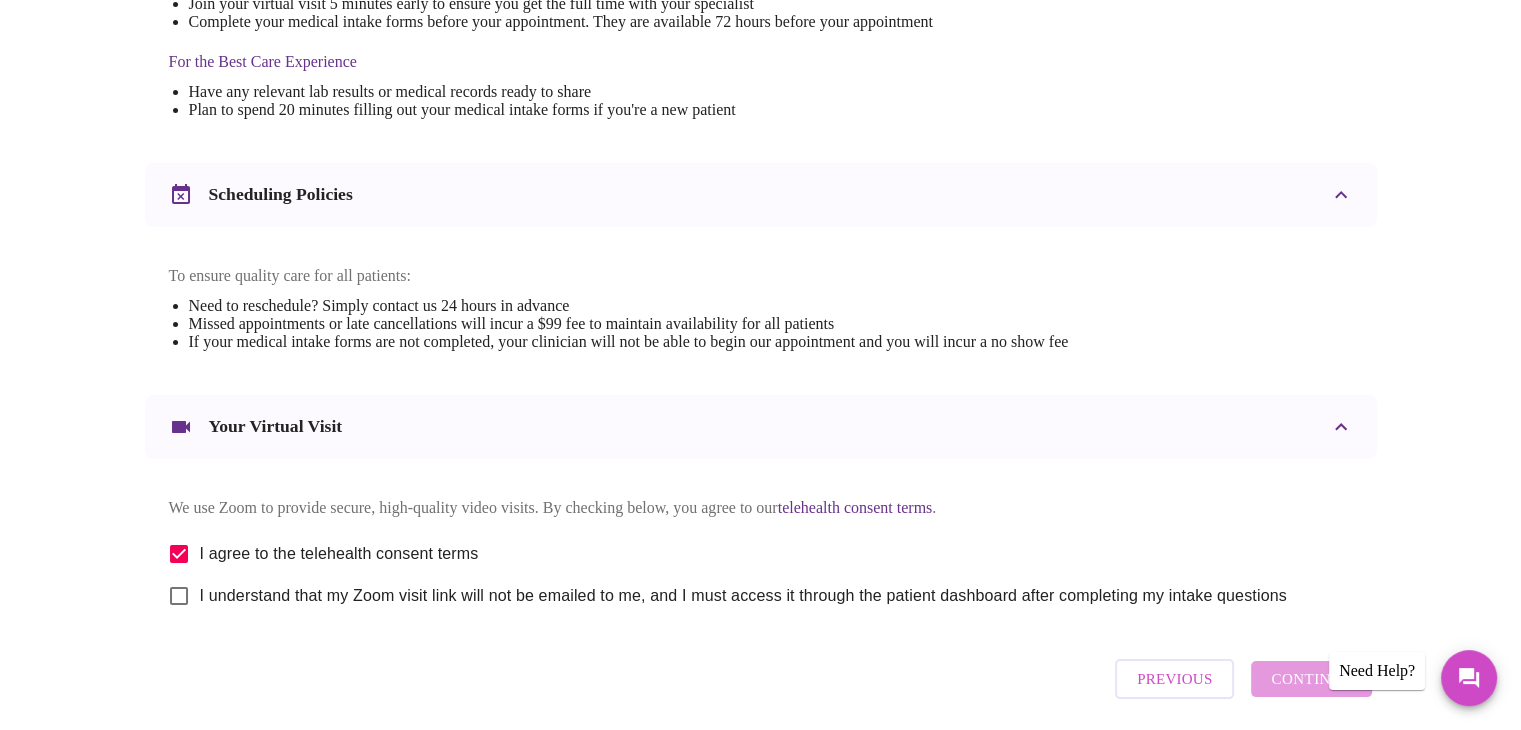 click on "I understand that my Zoom visit link will not be emailed to me, and I must access it through the patient dashboard after completing my intake questions" at bounding box center [179, 596] 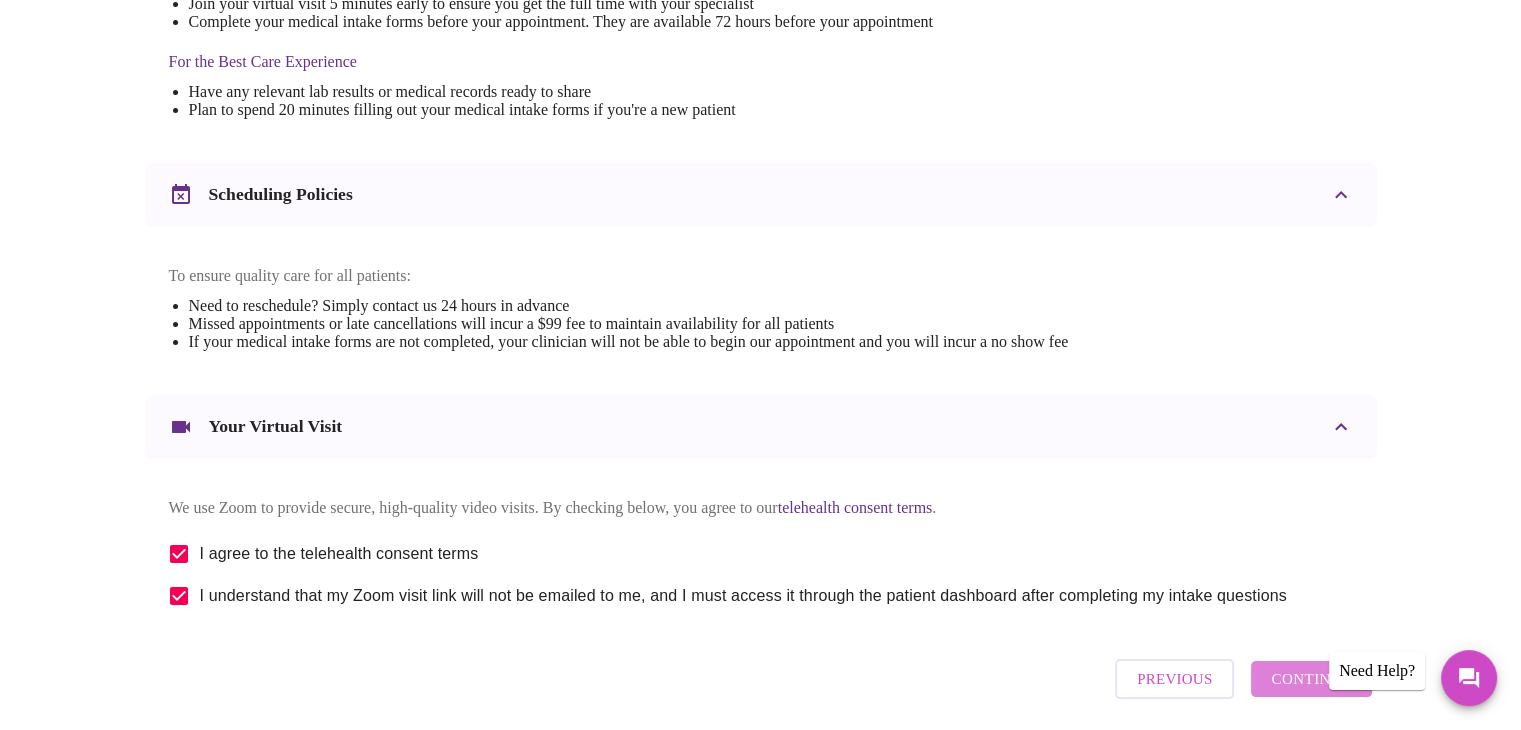 click on "Continue" at bounding box center [1311, 679] 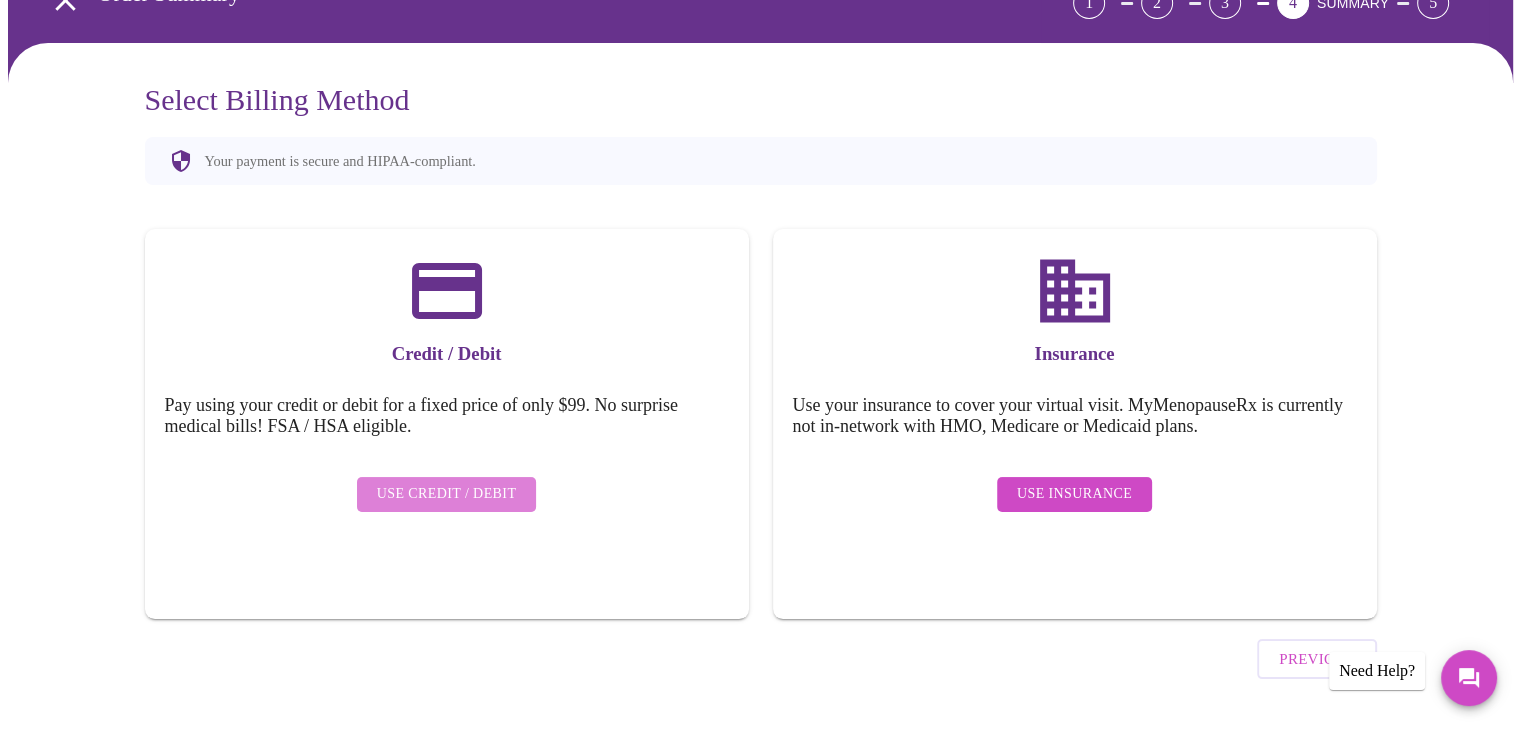 click on "Use Credit / Debit" at bounding box center (447, 494) 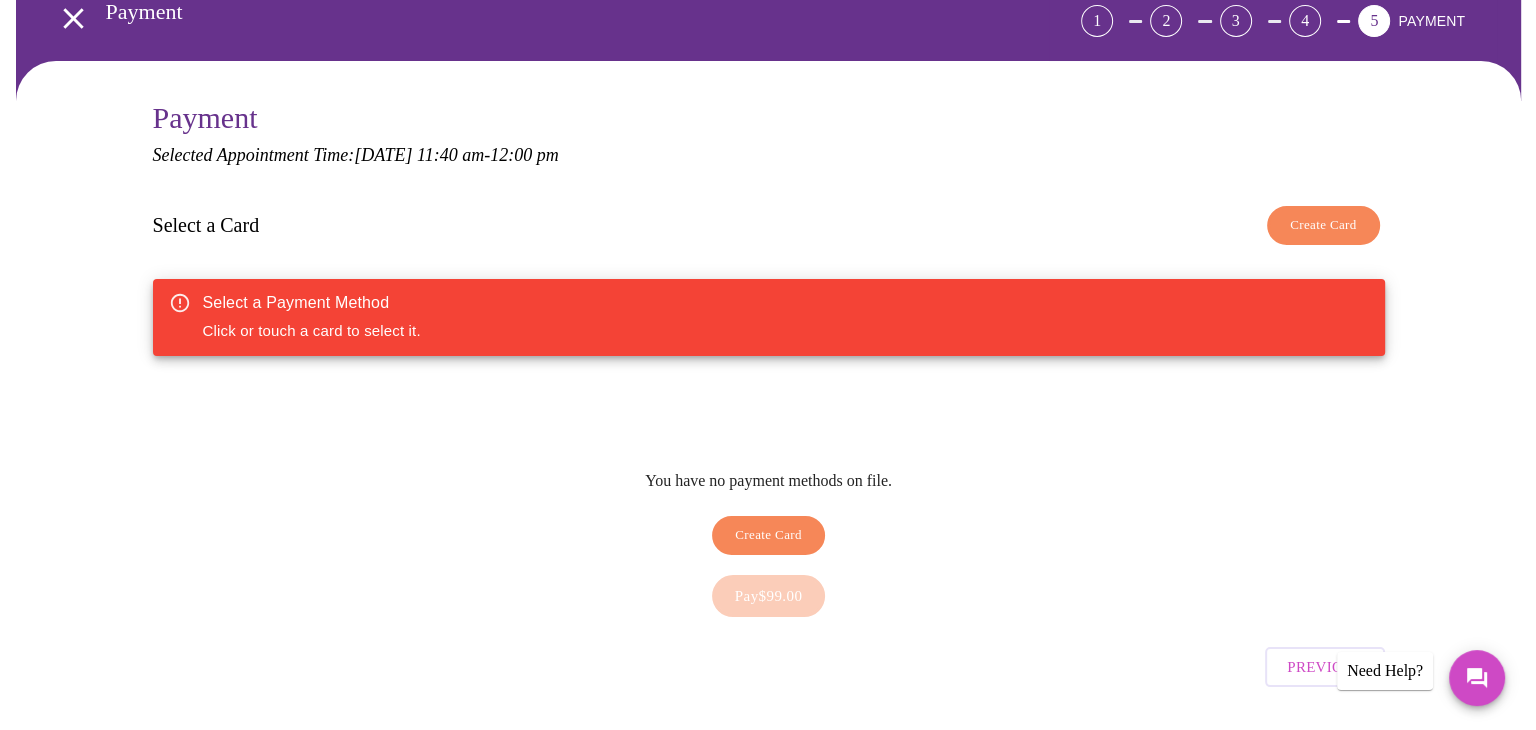 scroll, scrollTop: 143, scrollLeft: 0, axis: vertical 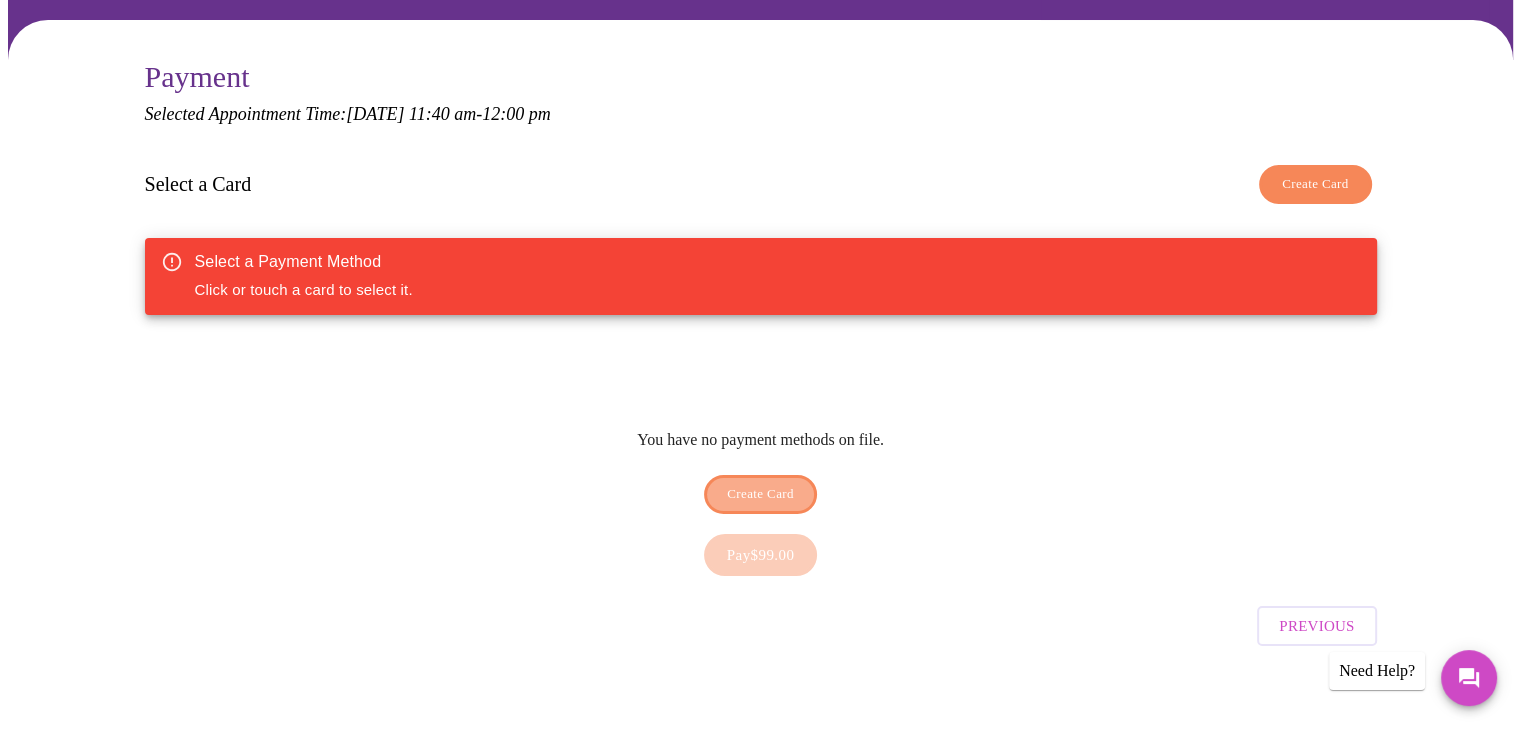 click on "Create Card" at bounding box center (760, 494) 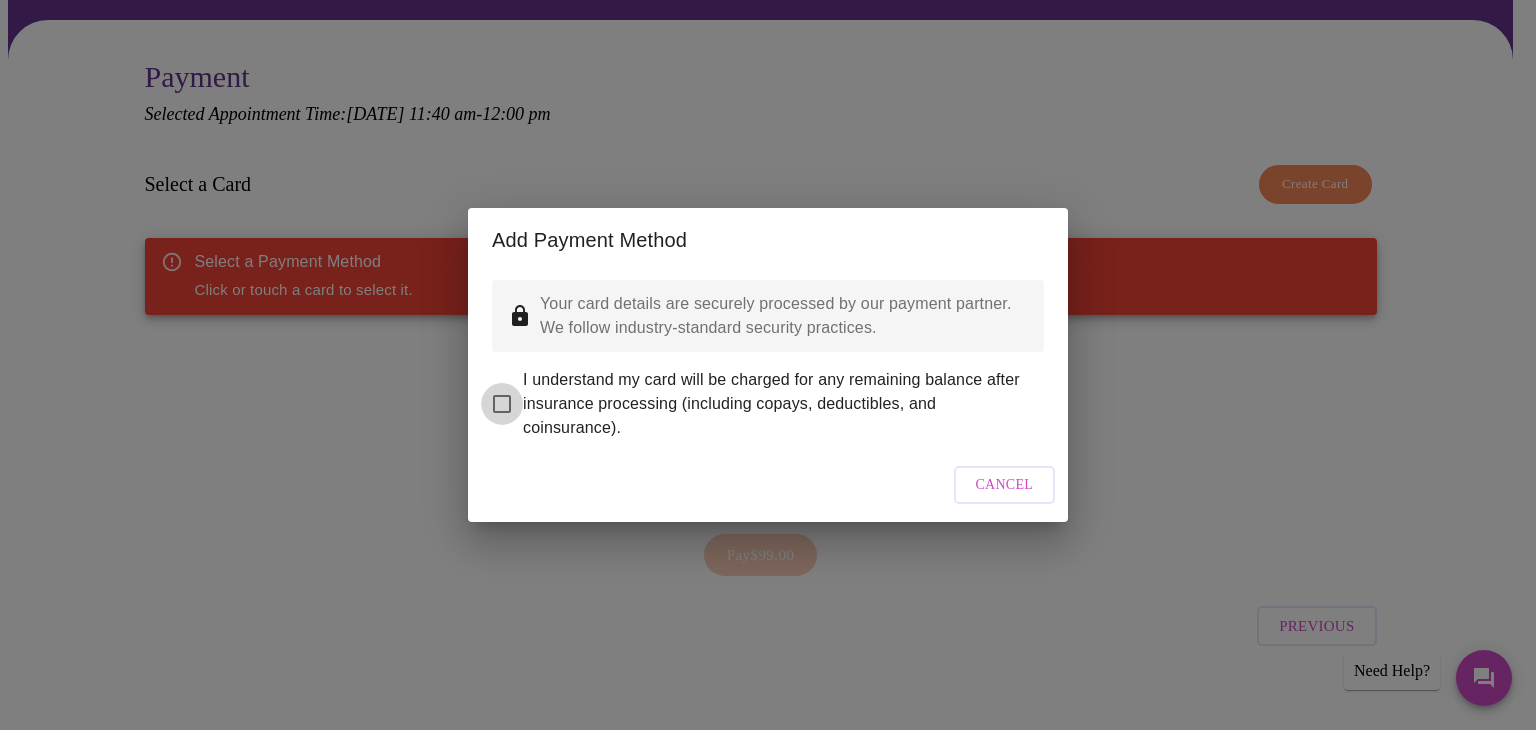 click on "I understand my card will be charged for any remaining balance after insurance processing (including copays, deductibles, and coinsurance)." at bounding box center [502, 404] 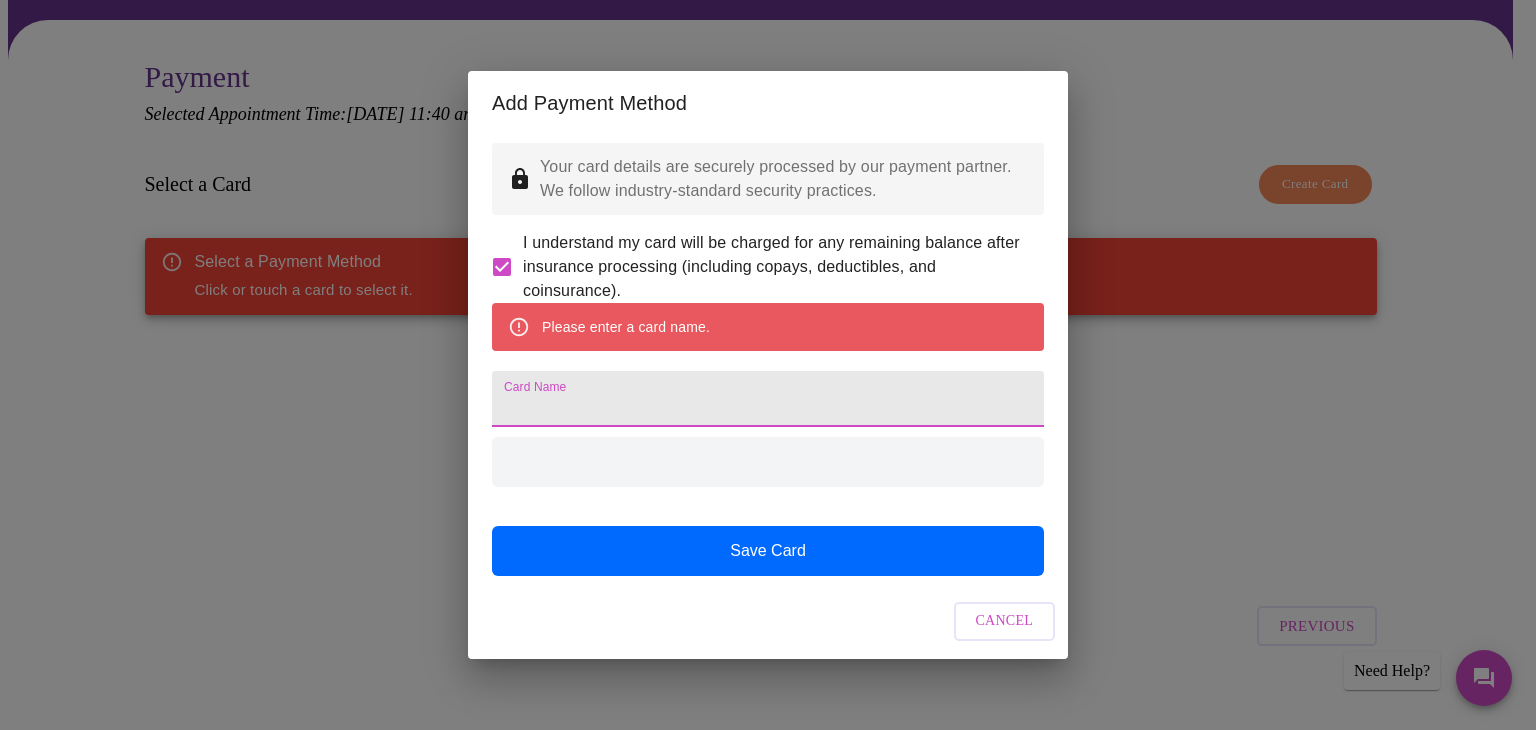 click on "Card Name" at bounding box center (768, 399) 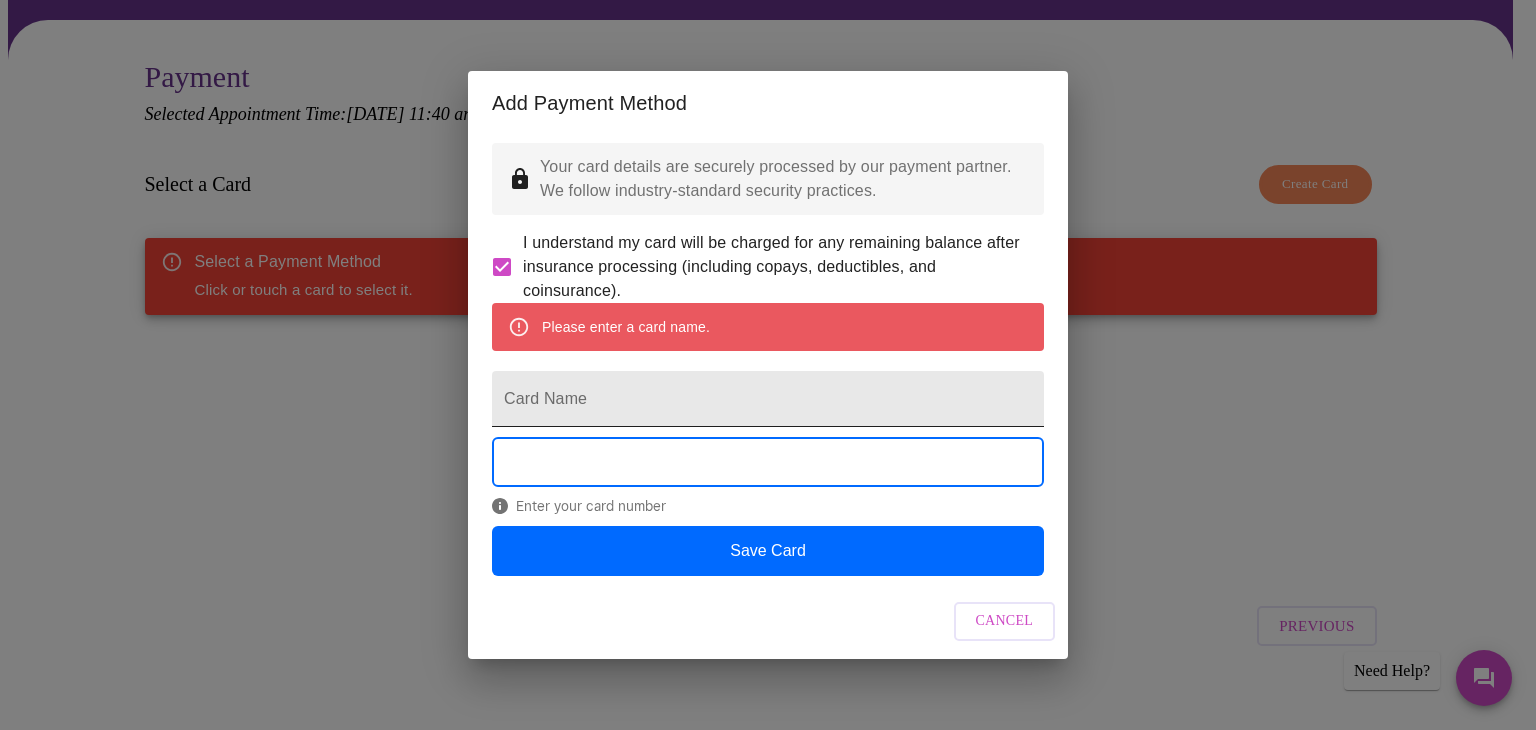 click on "Card Name" at bounding box center (768, 399) 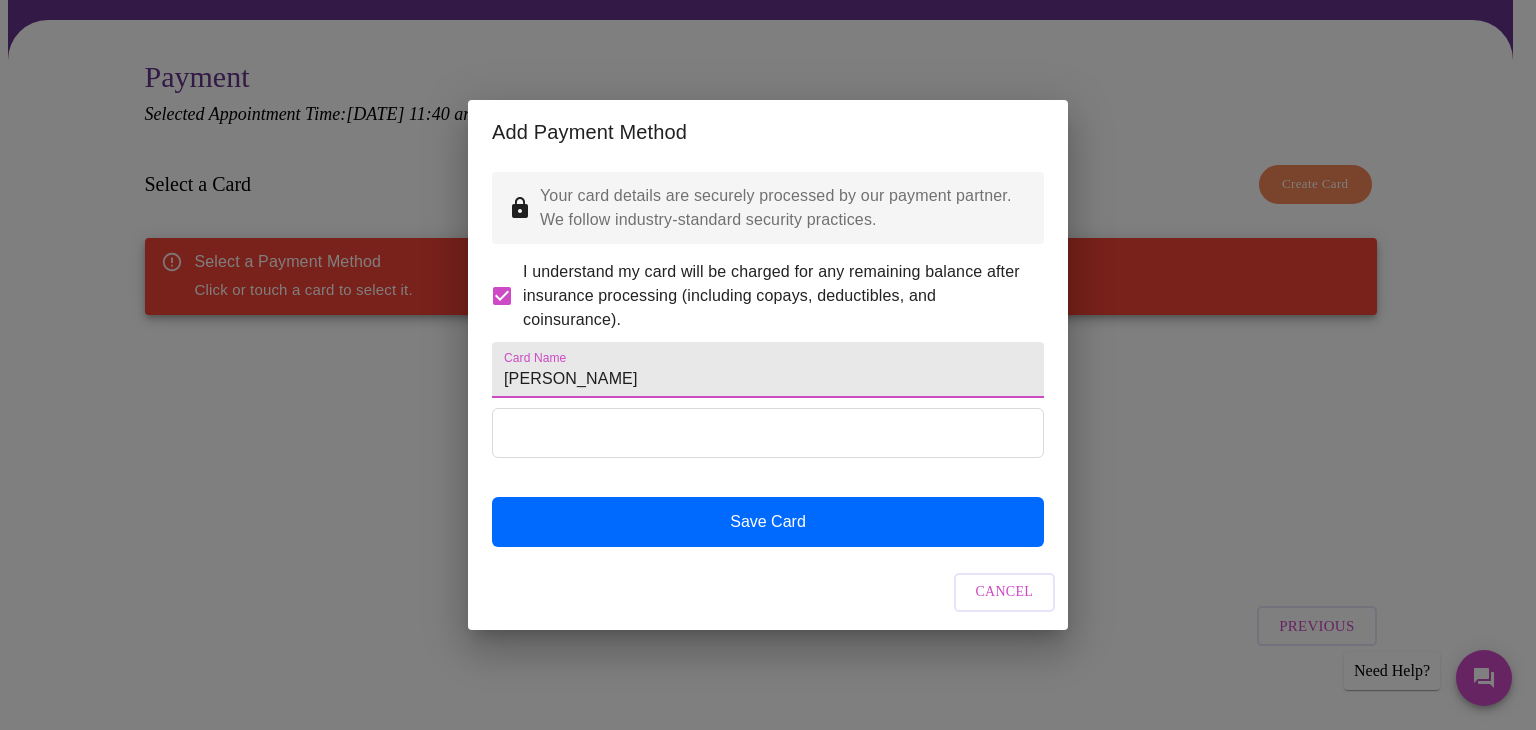 type on "[PERSON_NAME]" 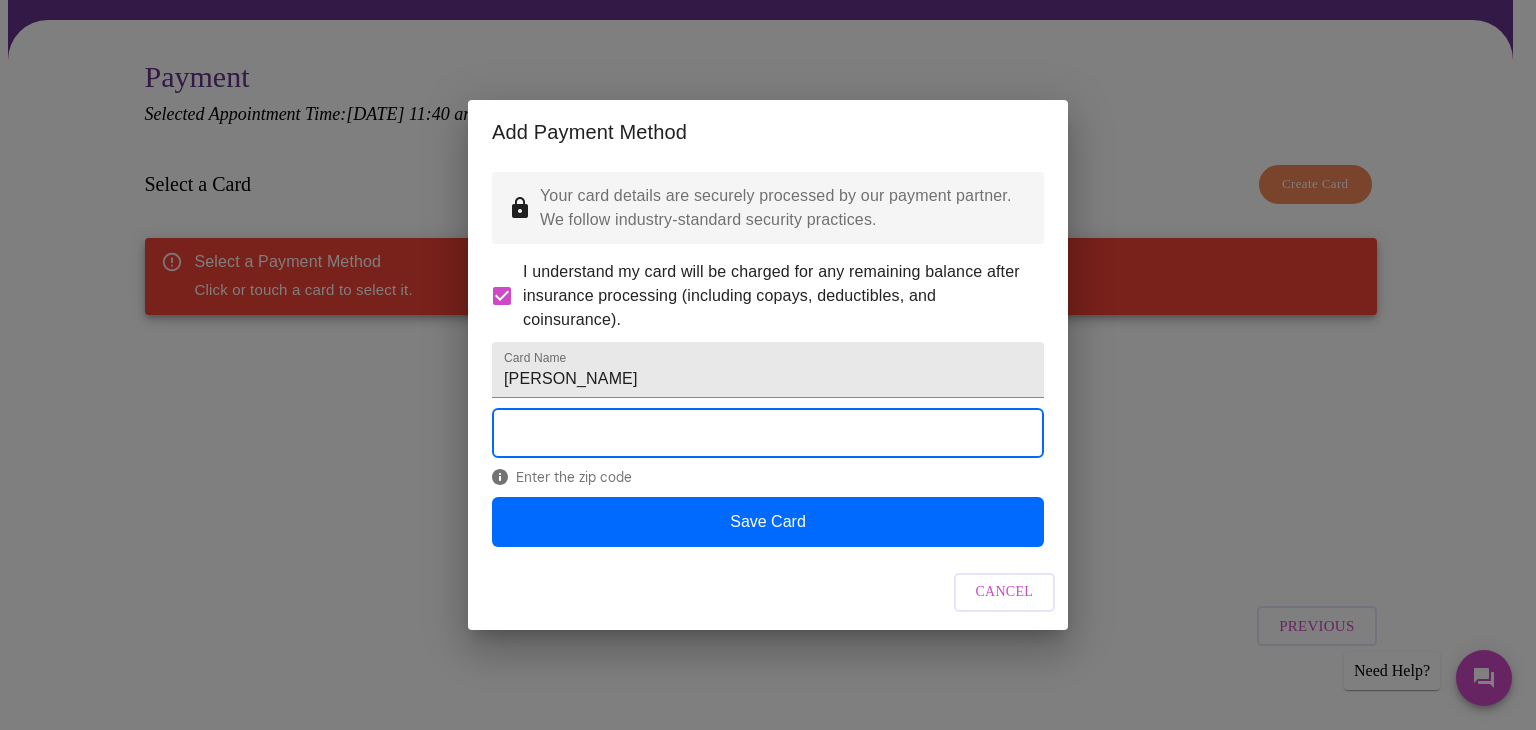 click on "Your card details are securely processed by our payment partner. We follow industry-standard security practices. I understand my card will be charged for any remaining balance after insurance processing (including copays, deductibles, and coinsurance). Card Name [PERSON_NAME] Enter the zip code Save Card" at bounding box center (768, 359) 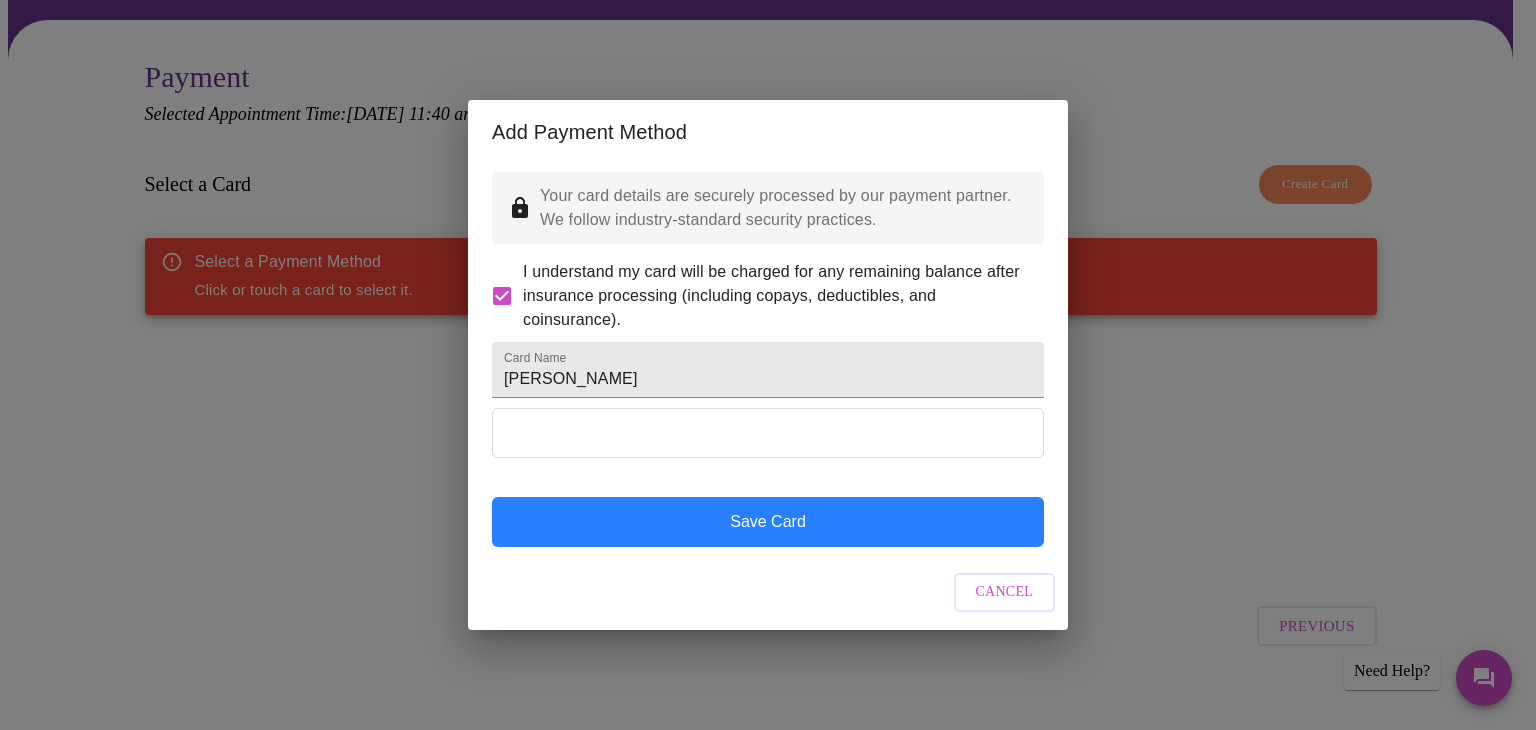 click on "Save Card" at bounding box center (768, 522) 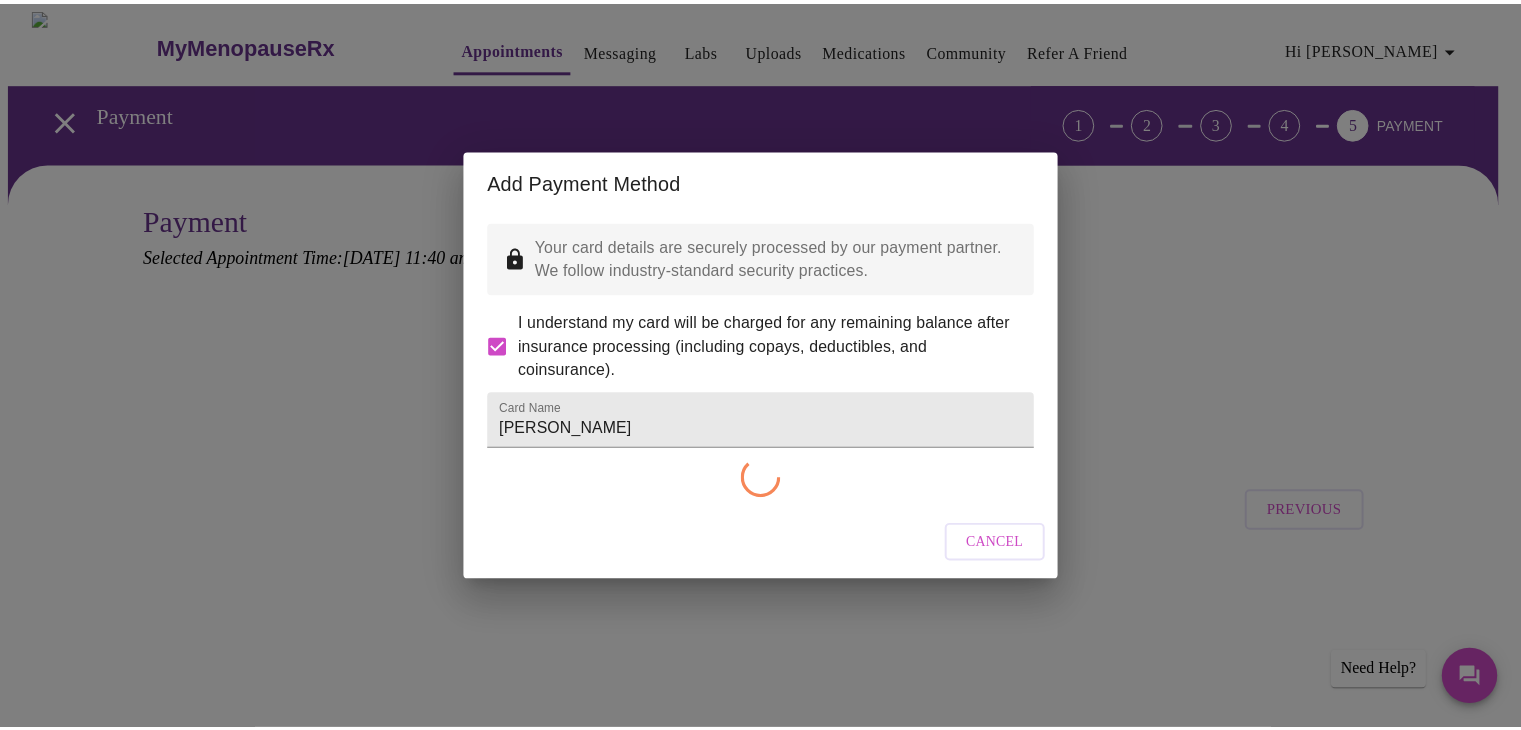 scroll, scrollTop: 0, scrollLeft: 0, axis: both 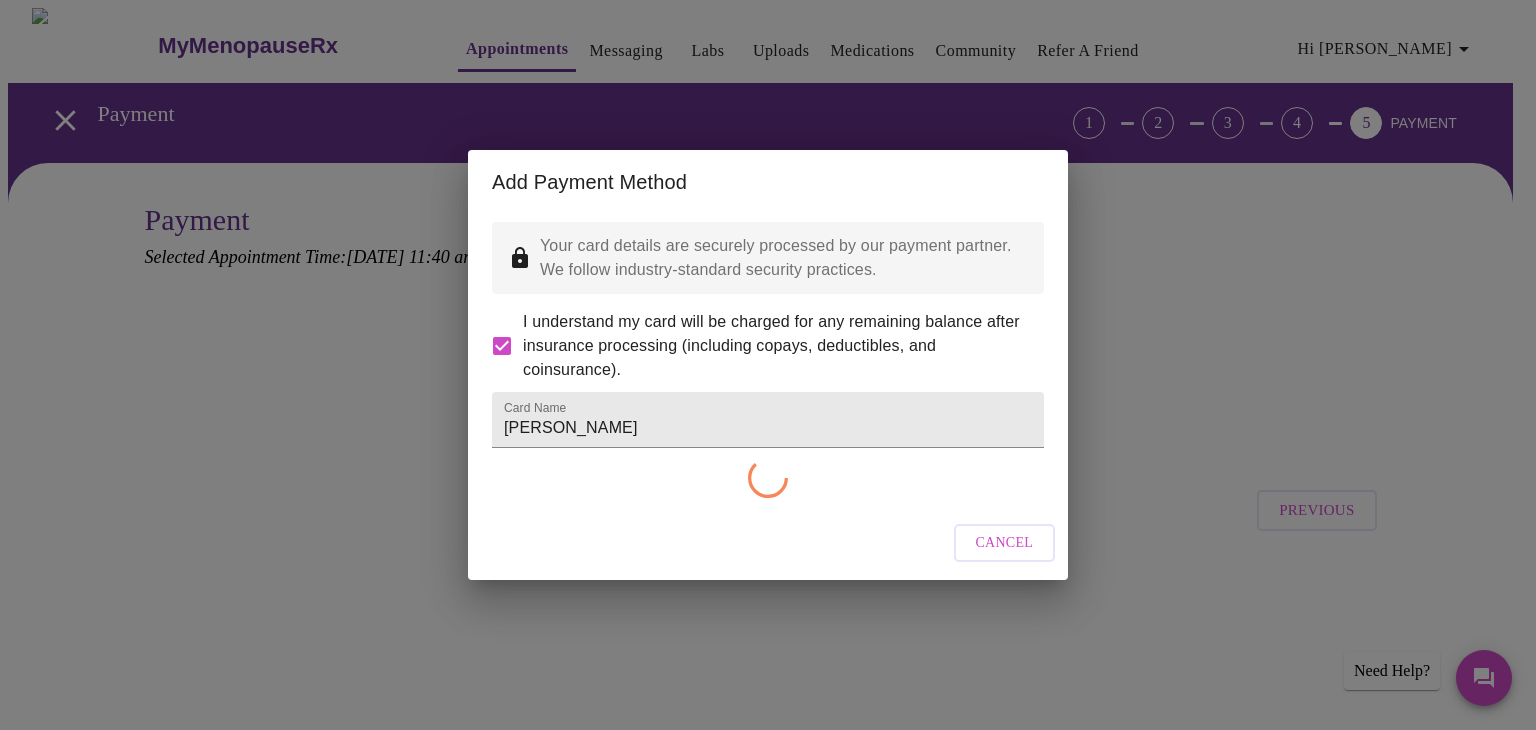 checkbox on "false" 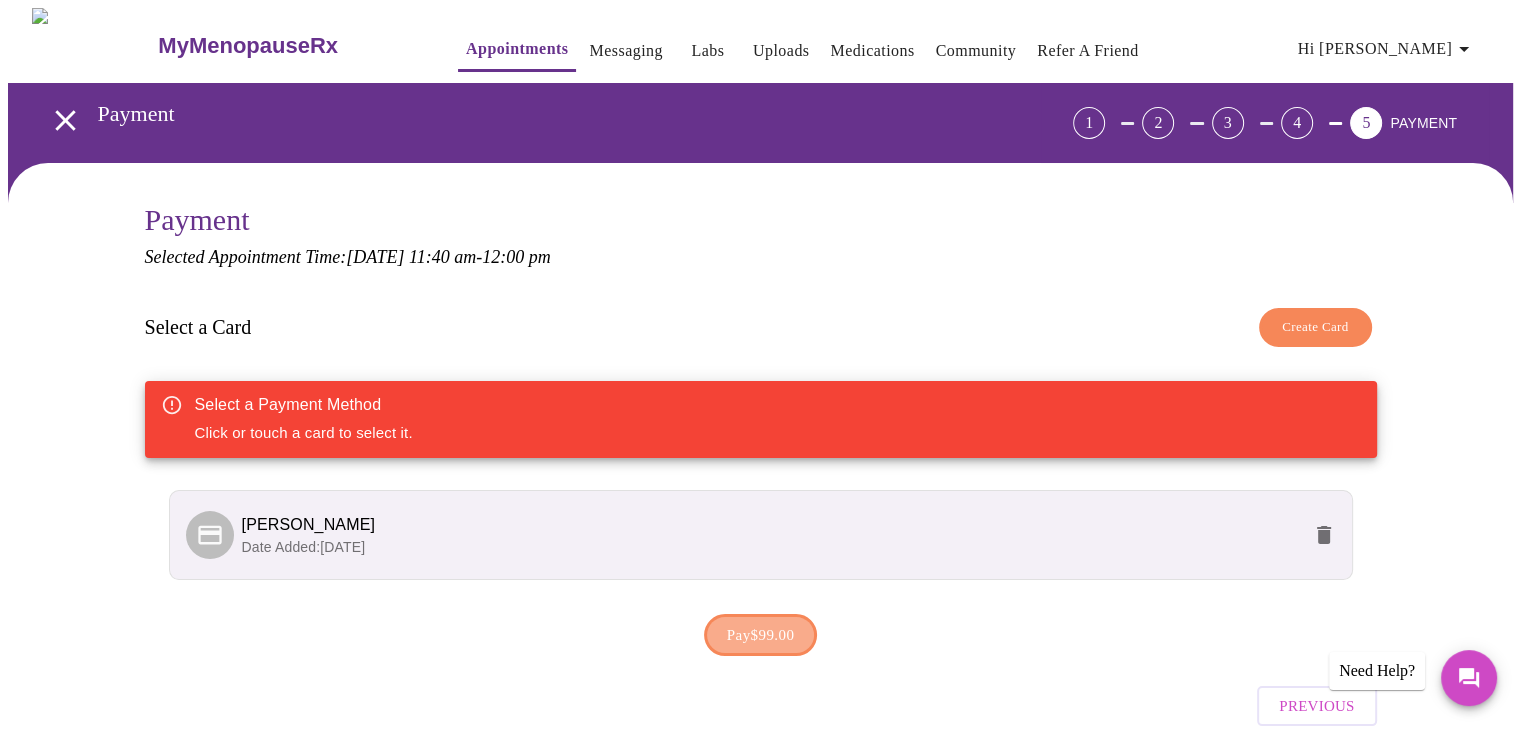 click on "Pay  $99.00" at bounding box center (761, 635) 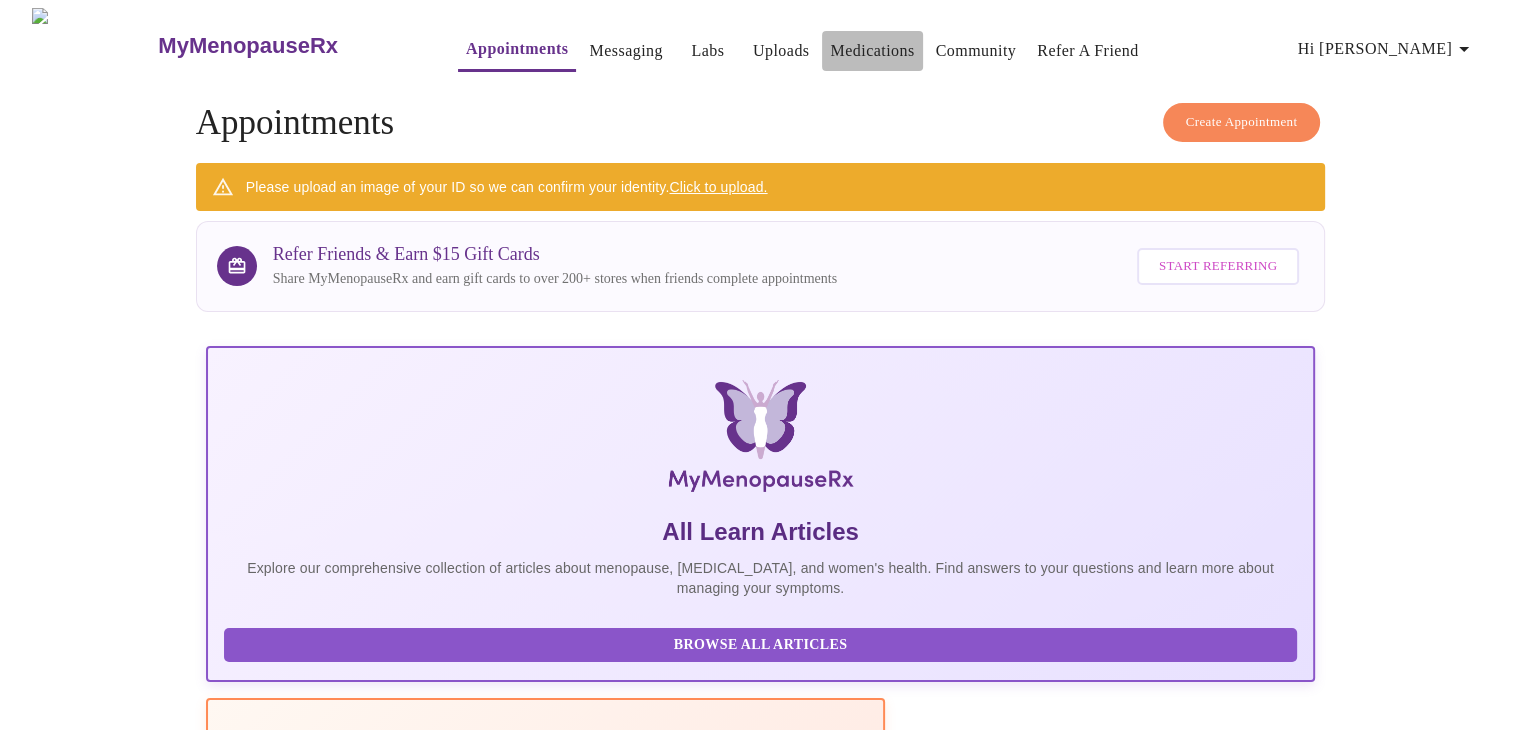 click on "Medications" at bounding box center (872, 51) 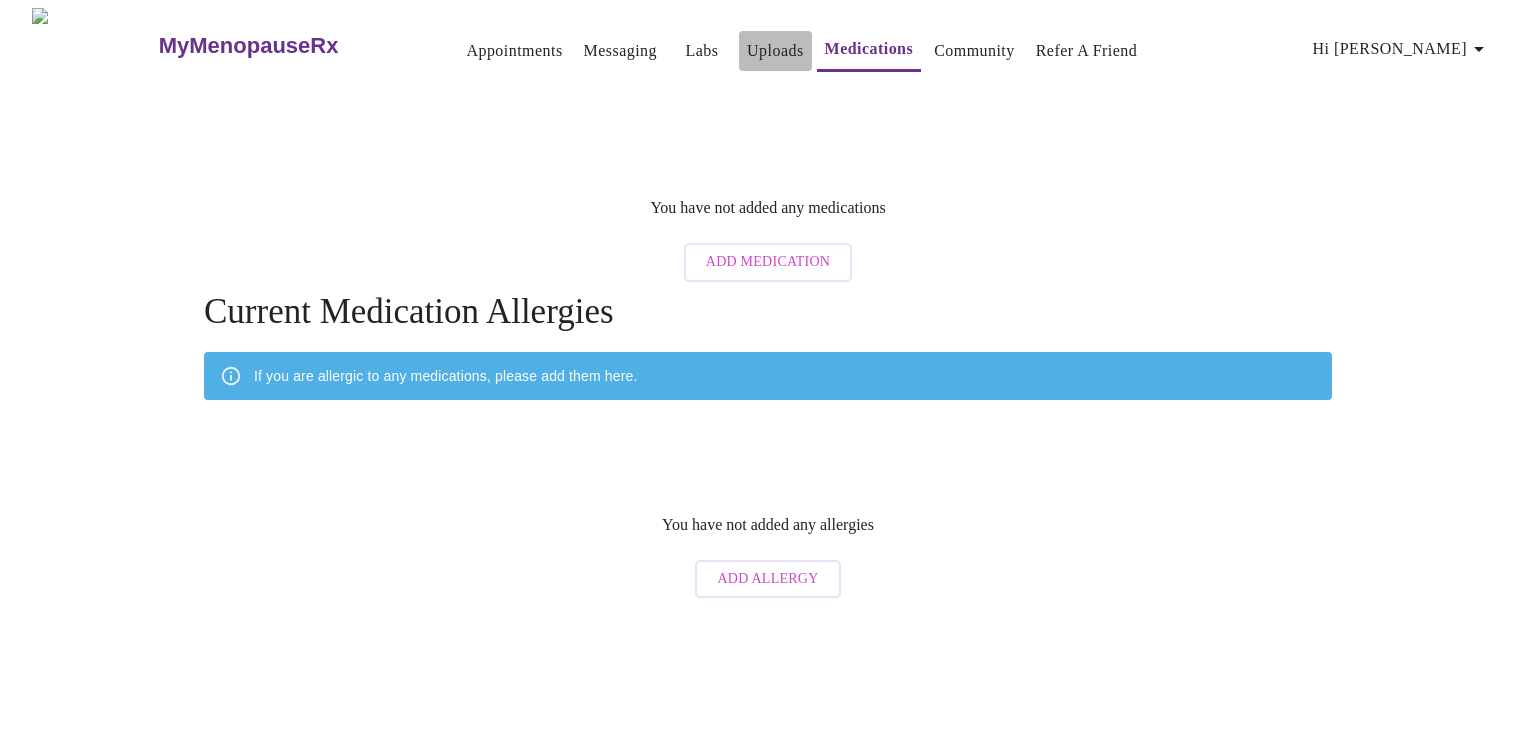 click on "Uploads" at bounding box center [775, 51] 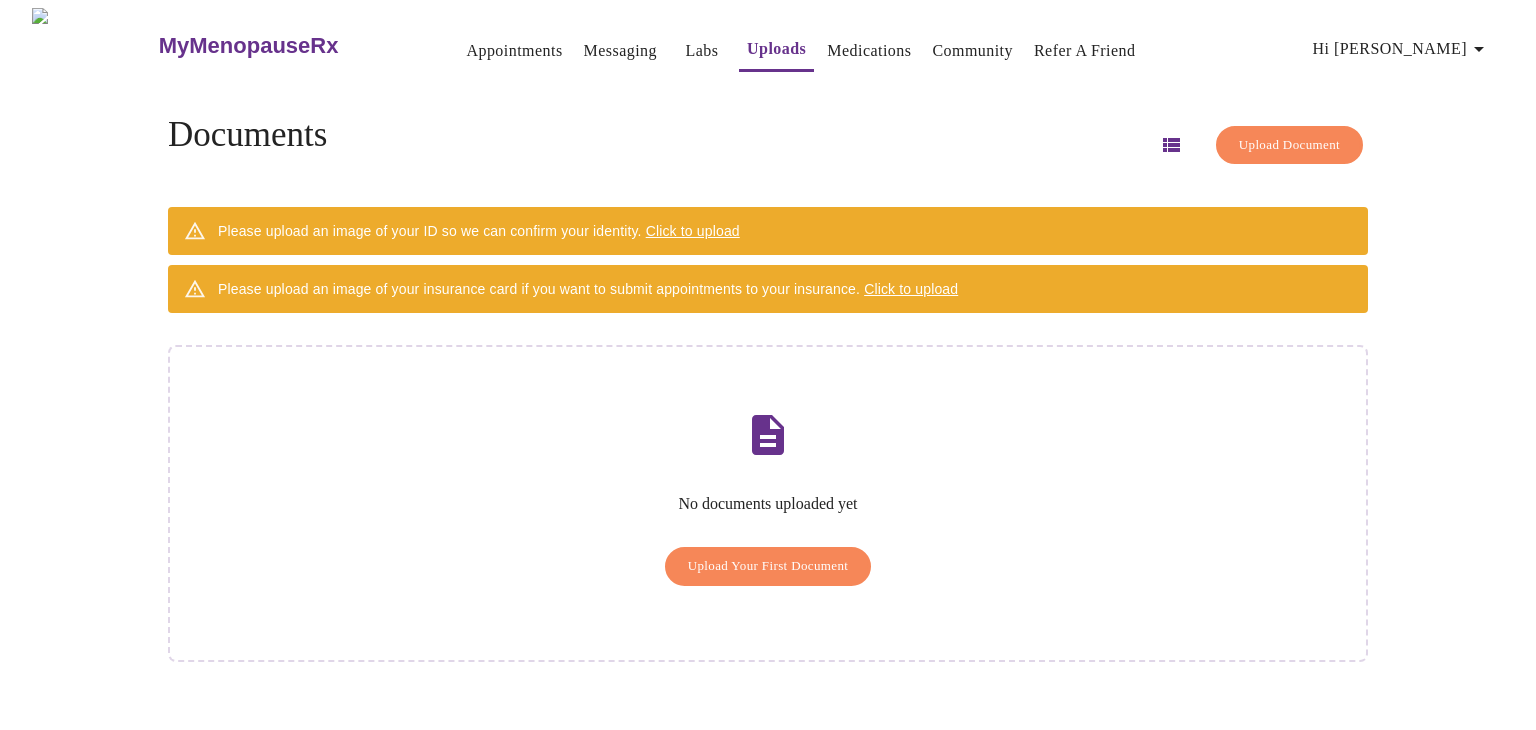 click on "Labs" at bounding box center (702, 51) 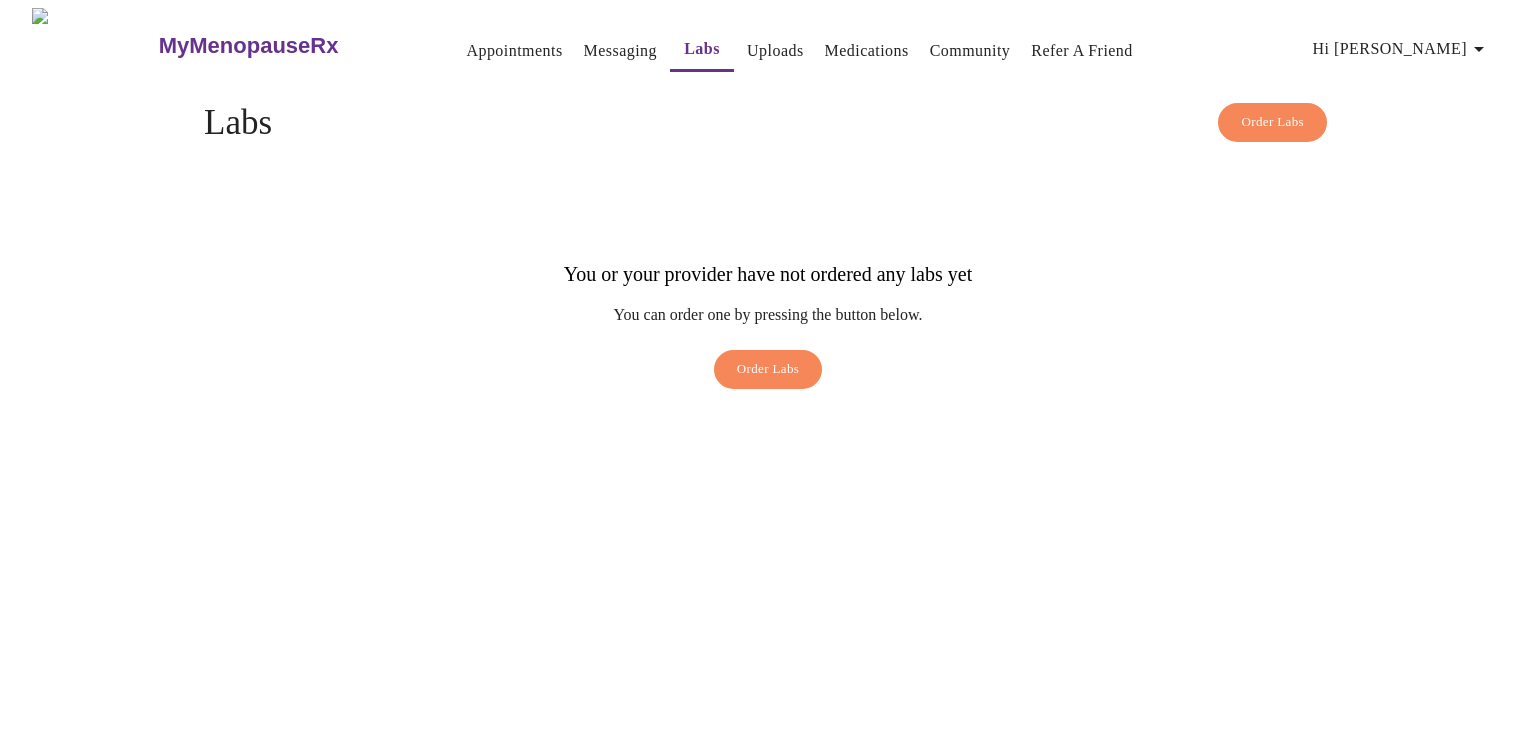 click on "Appointments" at bounding box center [514, 51] 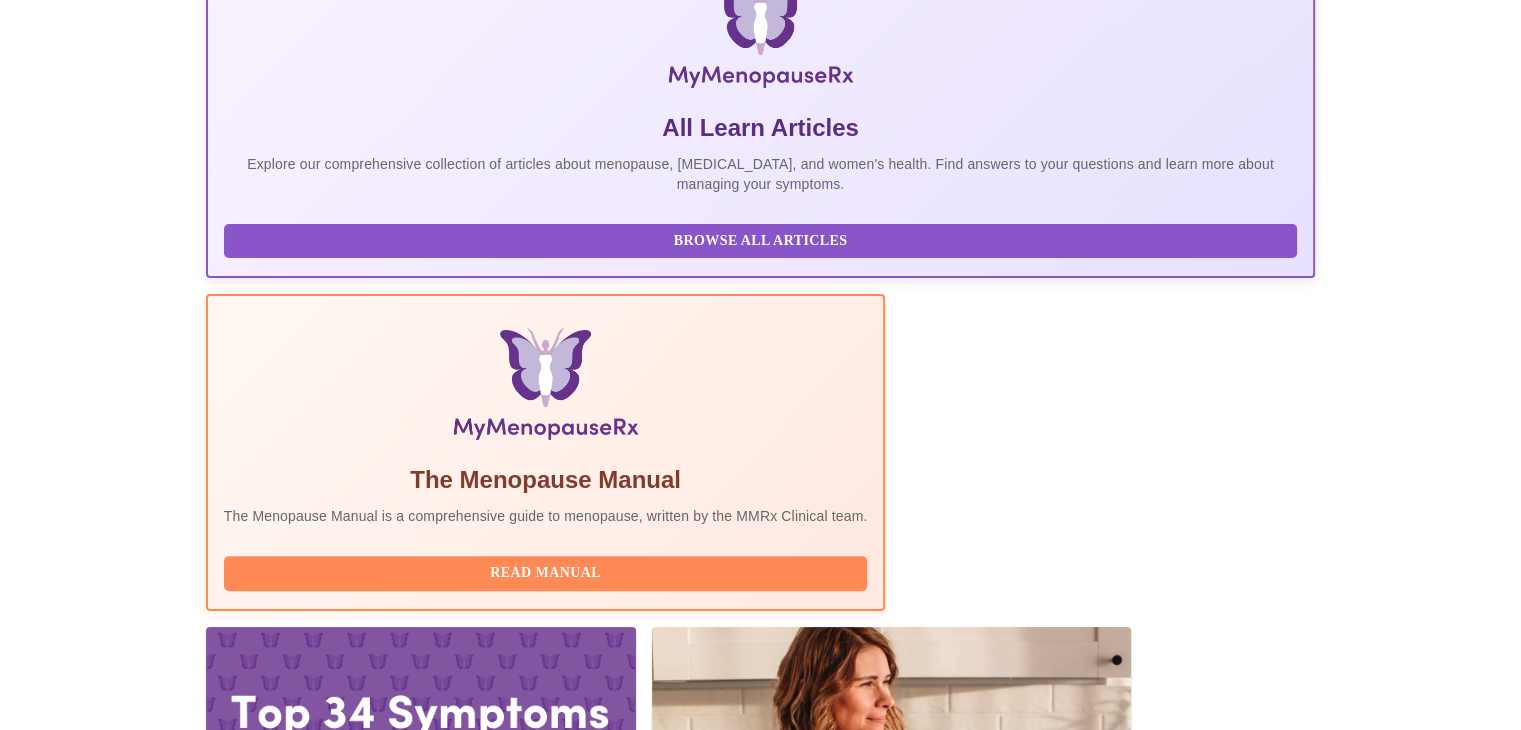 scroll, scrollTop: 420, scrollLeft: 0, axis: vertical 